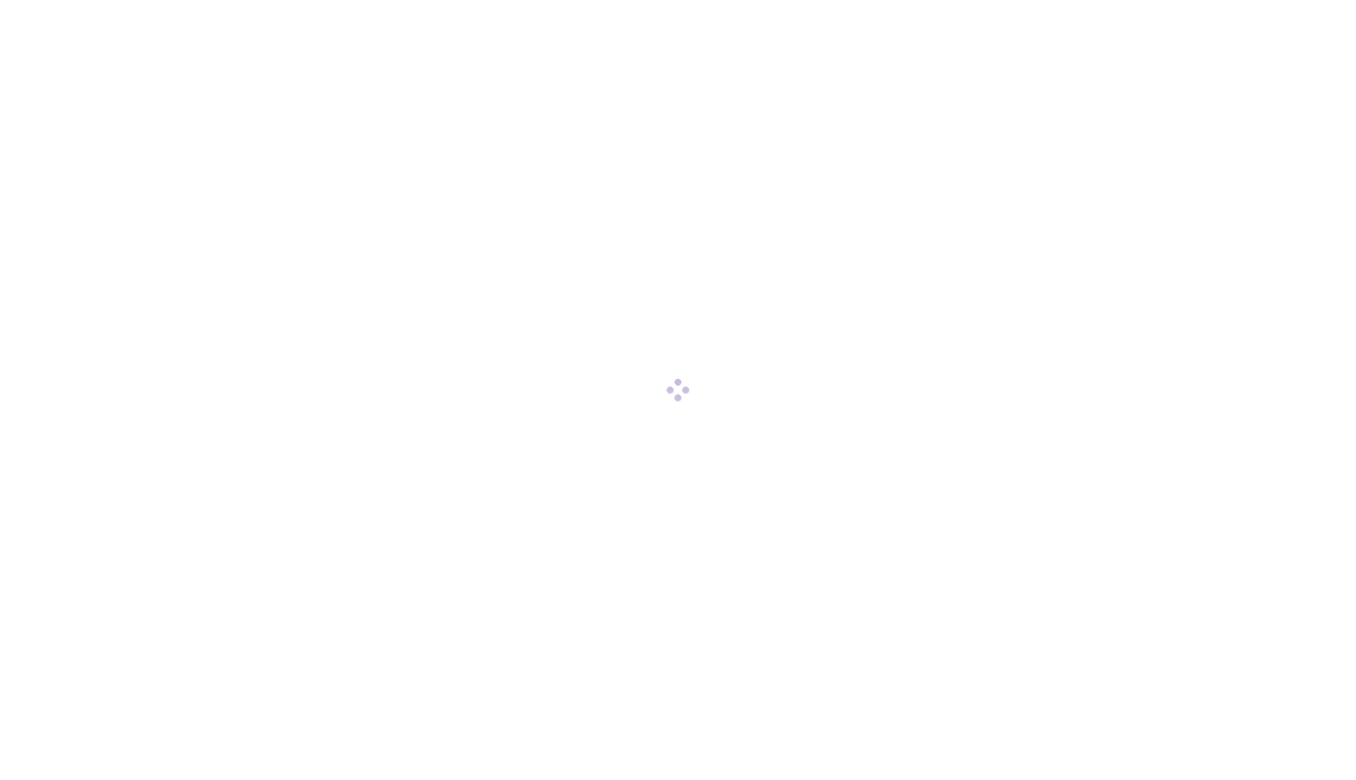 scroll, scrollTop: 0, scrollLeft: 0, axis: both 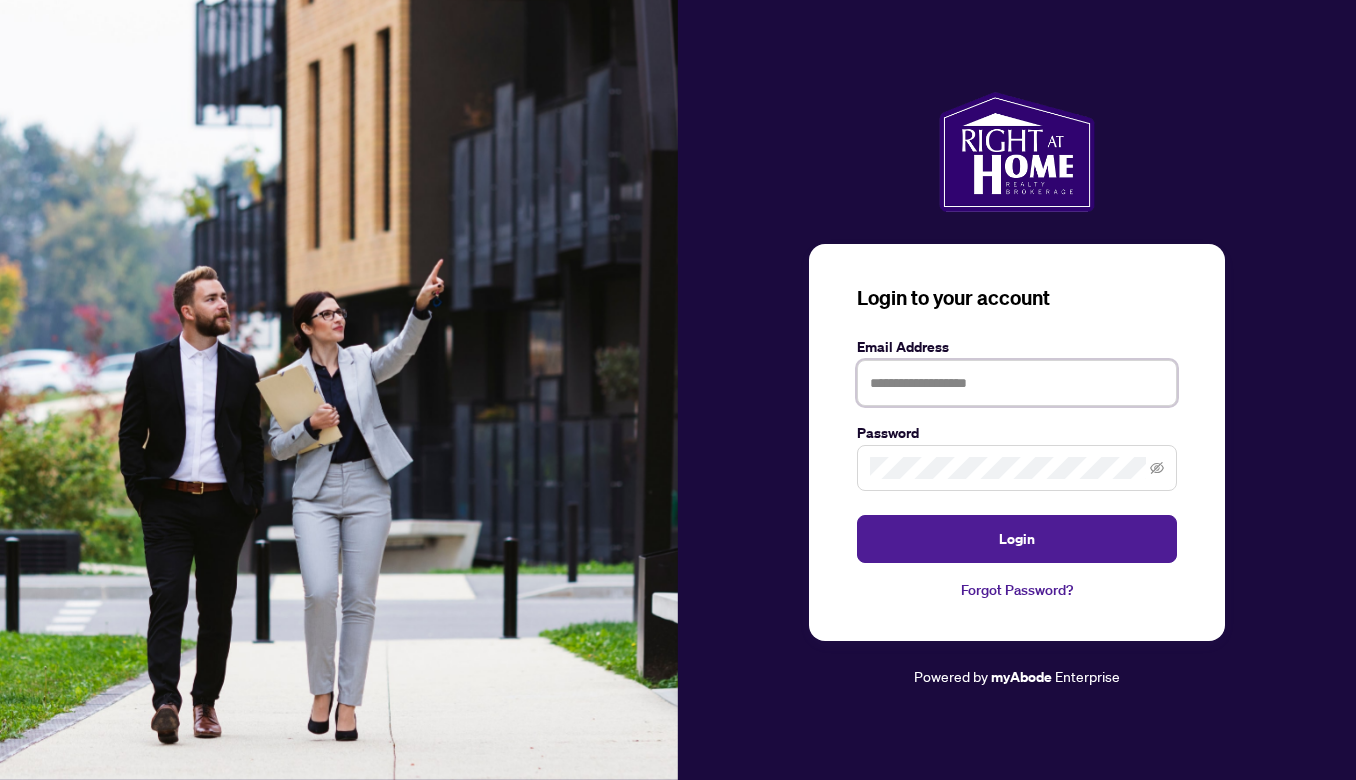 type on "**********" 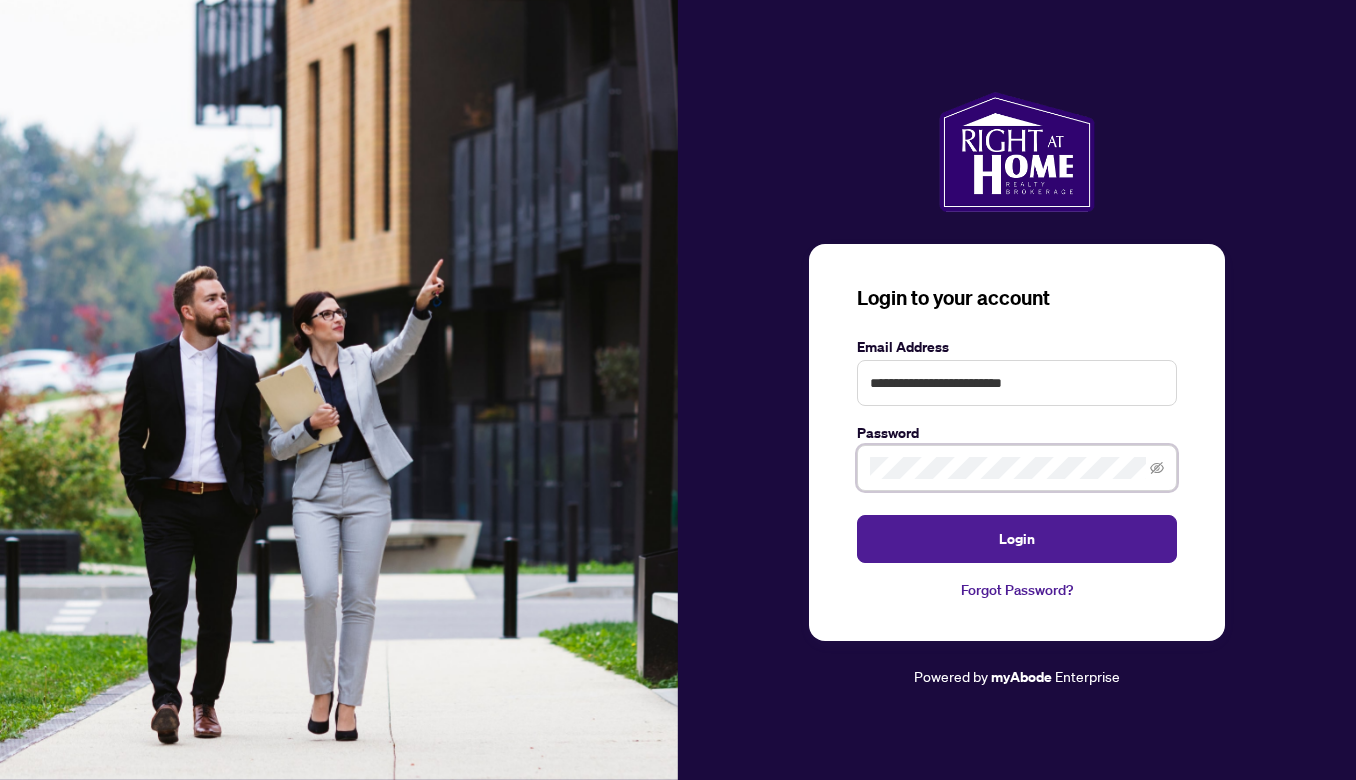 click on "Login" at bounding box center [1017, 539] 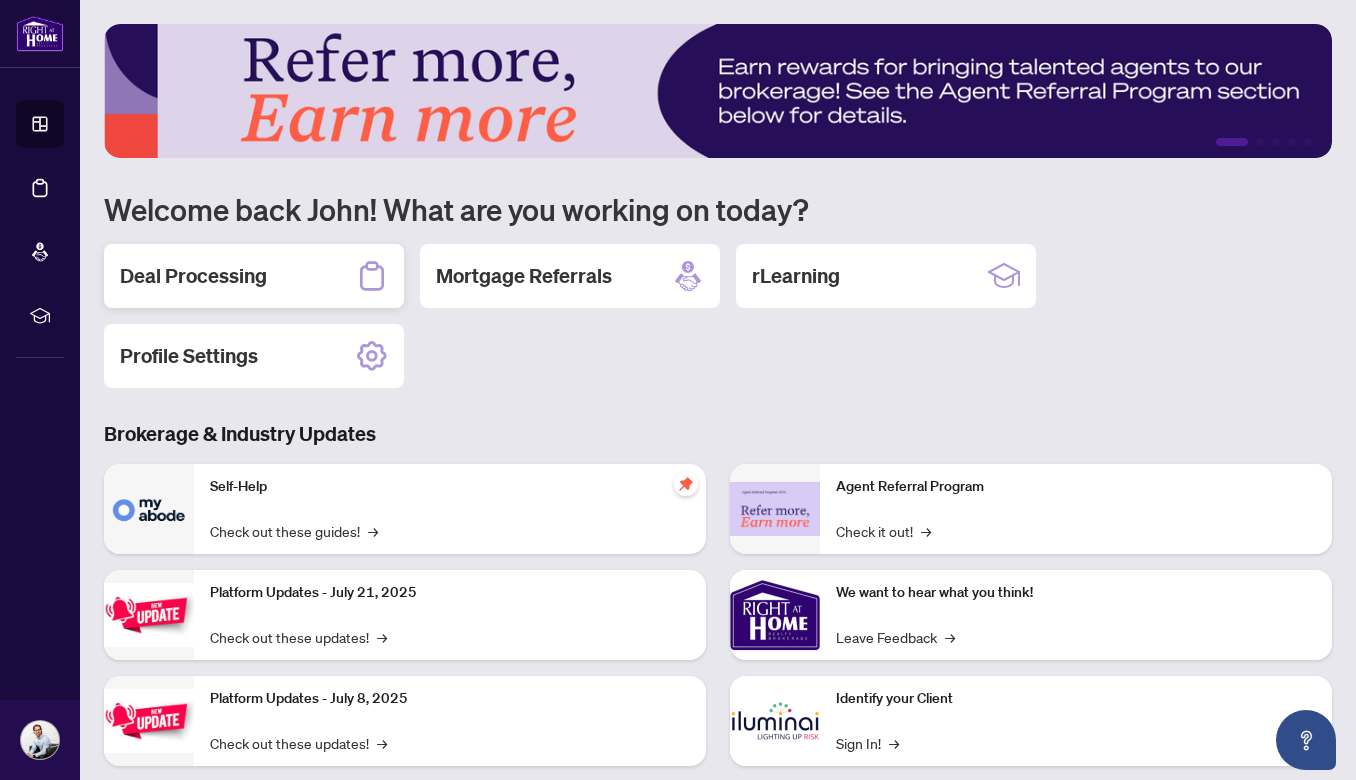 click on "Deal Processing" at bounding box center (254, 276) 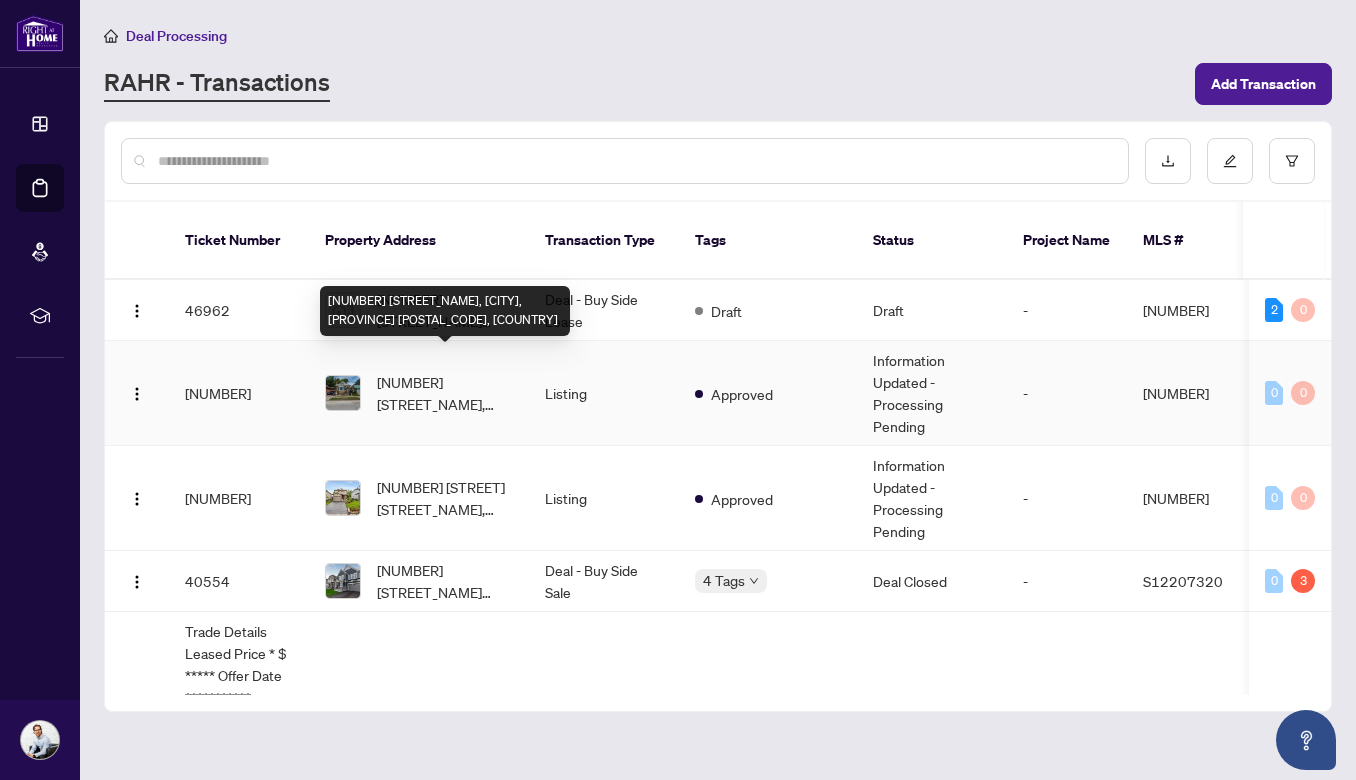 click on "[NUMBER] [STREET_NAME], [CITY], [PROVINCE] [POSTAL_CODE], [COUNTRY]" at bounding box center [445, 311] 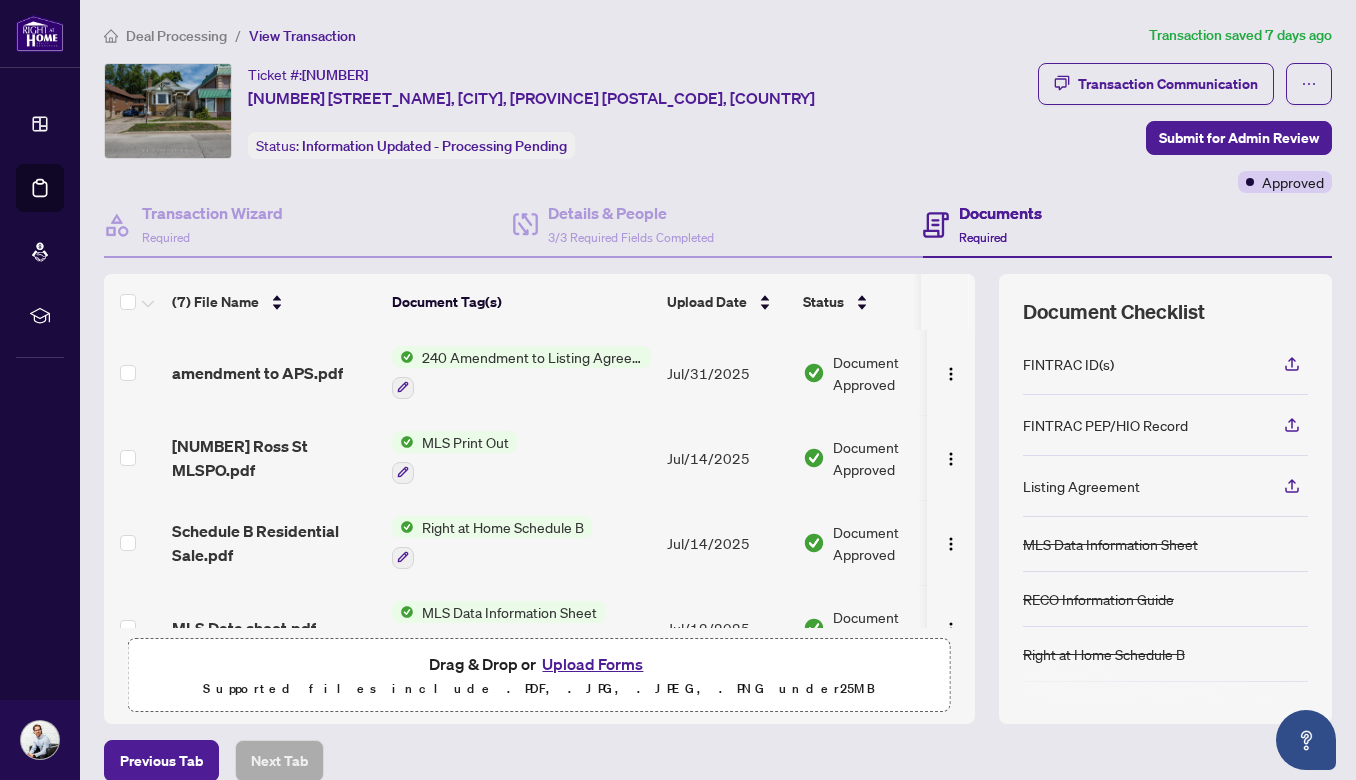 scroll, scrollTop: 0, scrollLeft: 0, axis: both 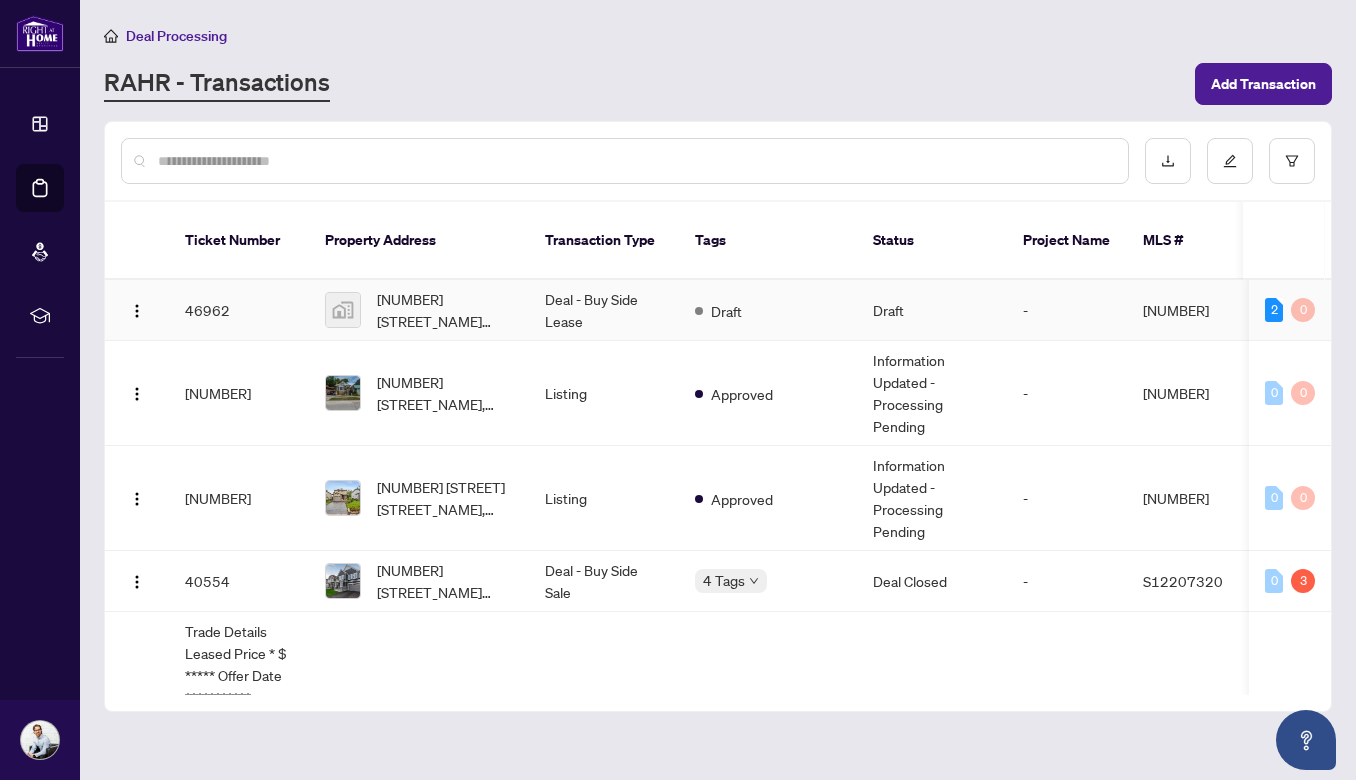 click on "Draft" at bounding box center (718, 310) 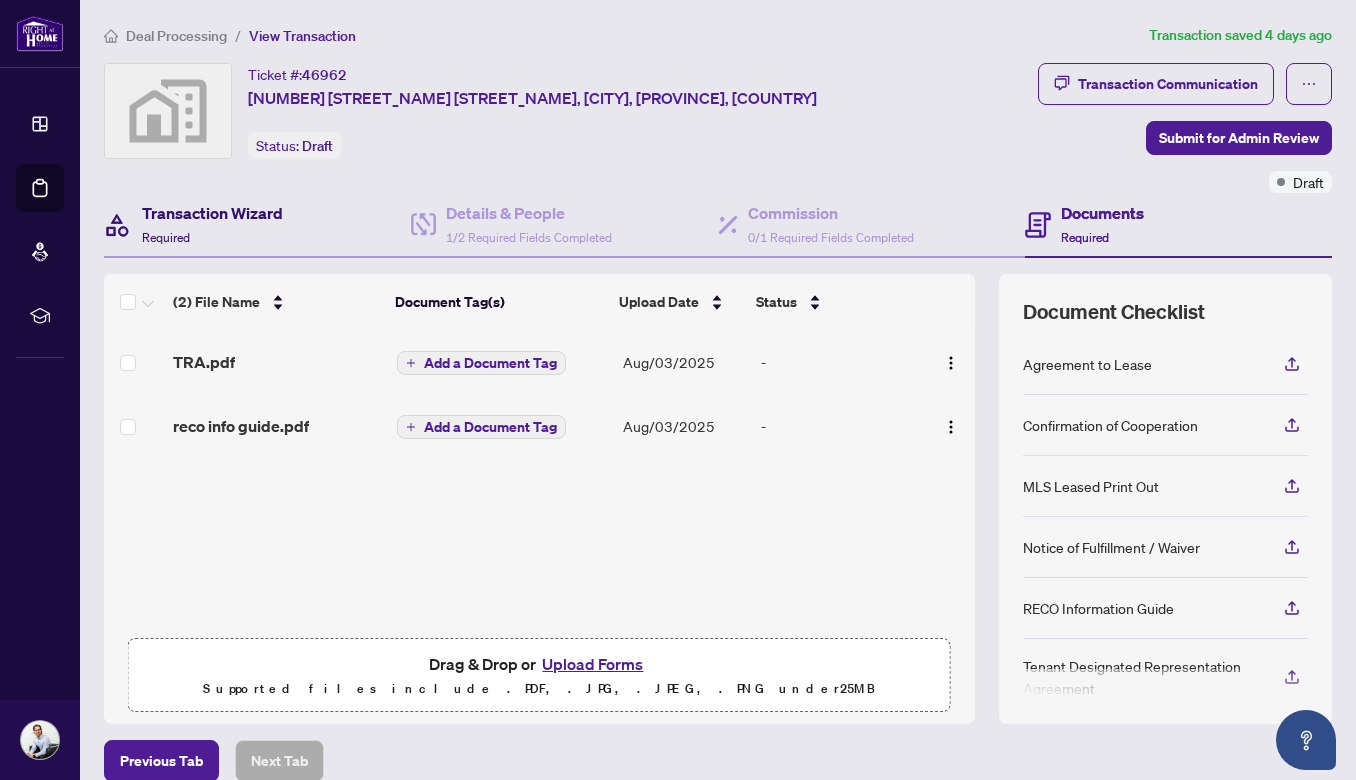 click on "Transaction Wizard" at bounding box center (212, 213) 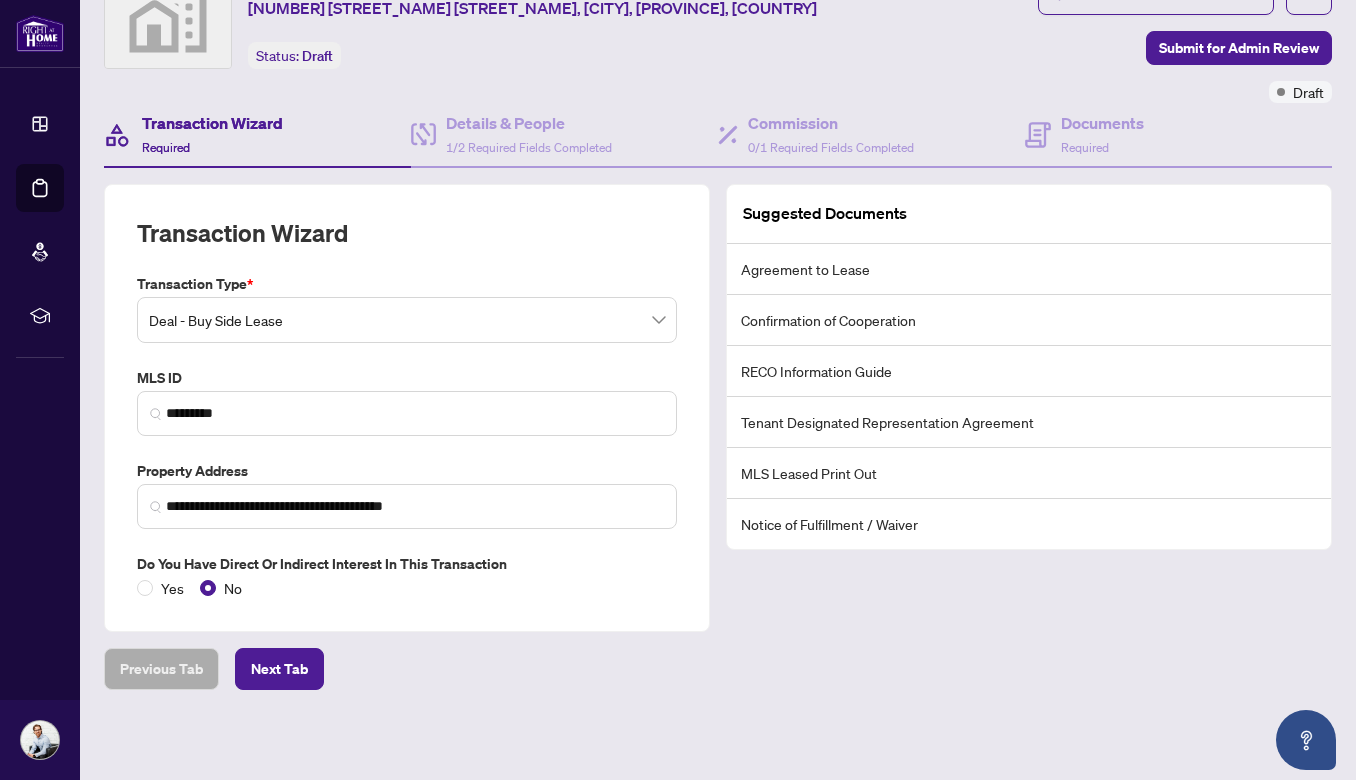 scroll, scrollTop: 89, scrollLeft: 0, axis: vertical 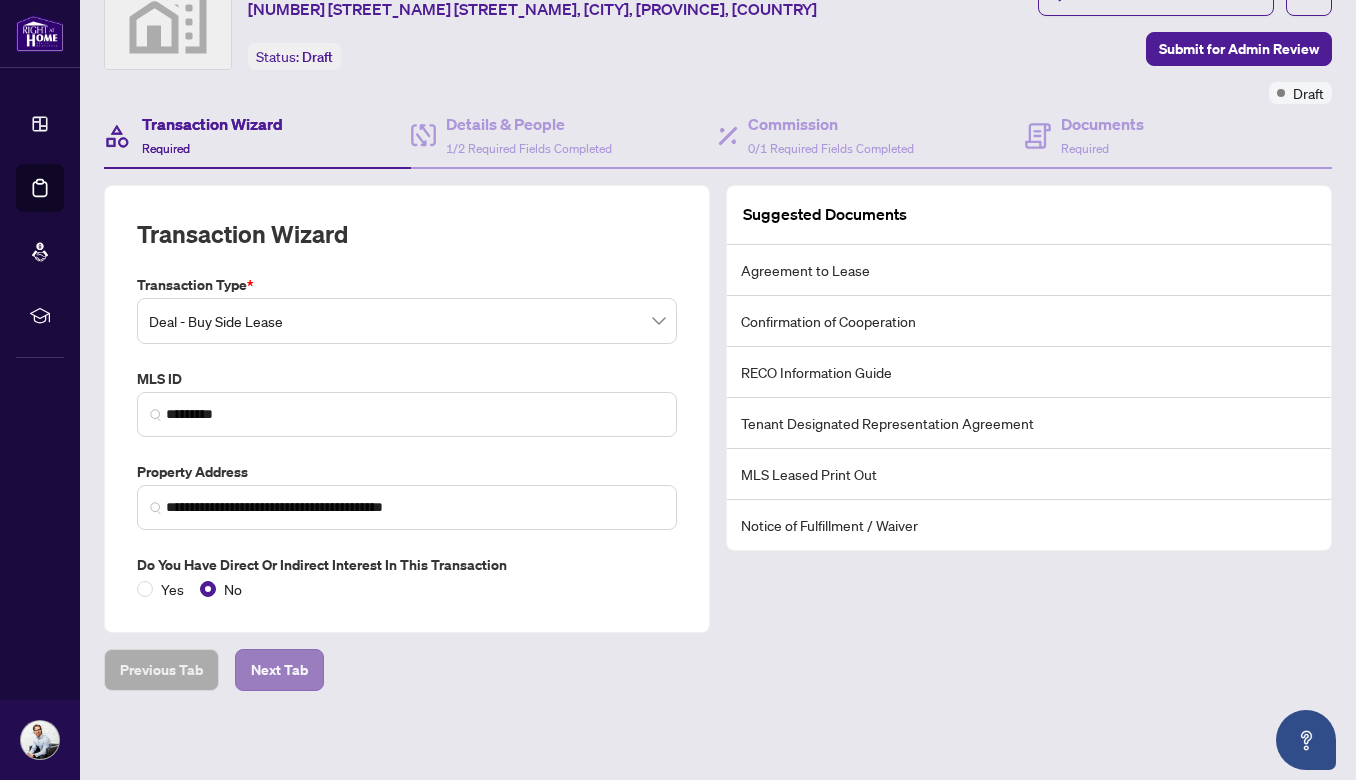 click on "Next Tab" at bounding box center [279, 670] 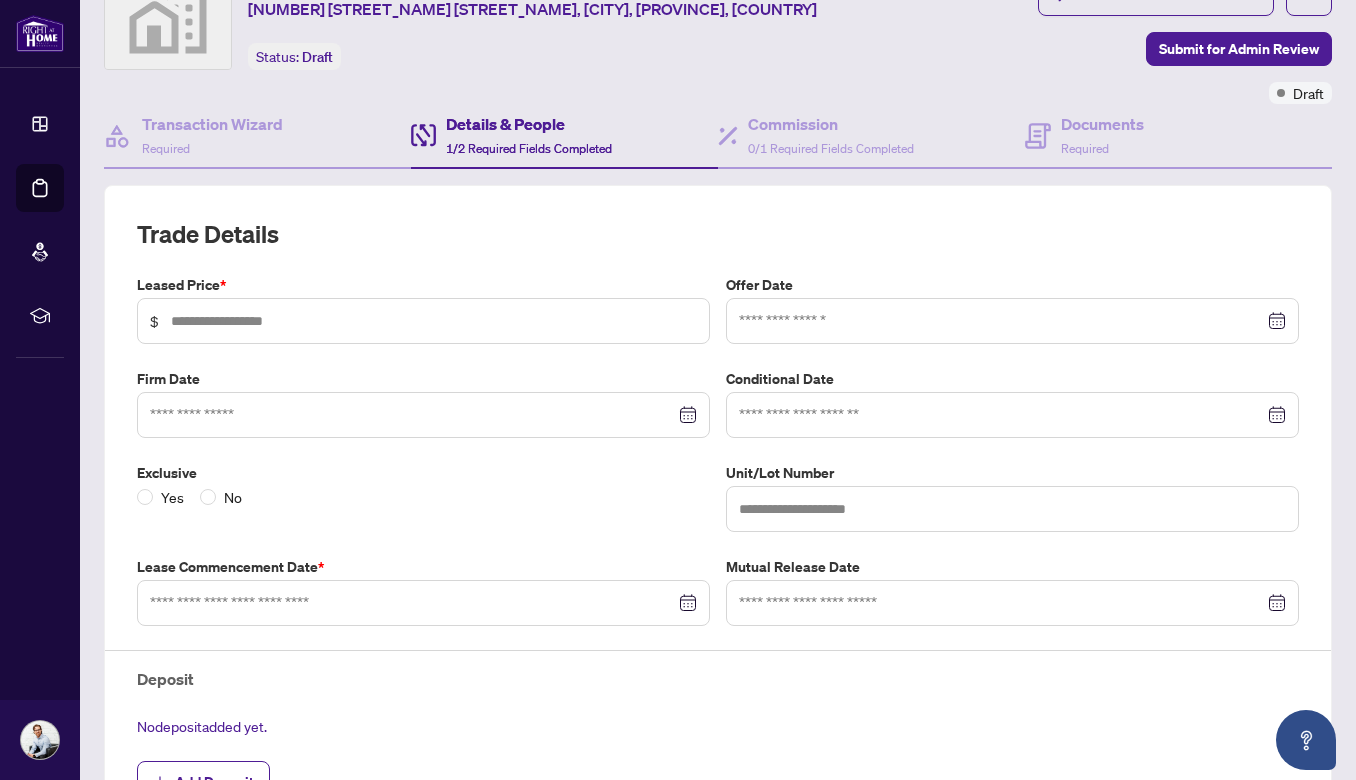 type on "*****" 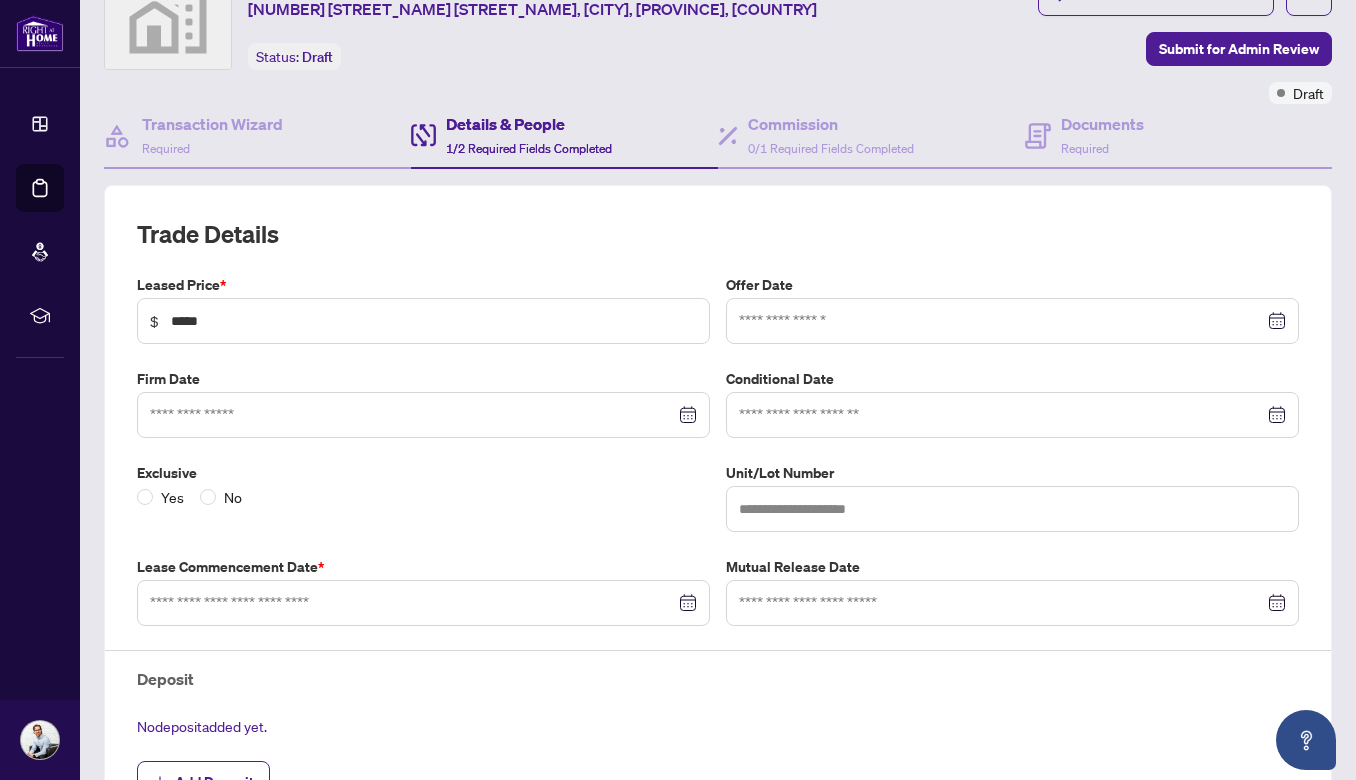 click on "Transaction Wizard Required Details & People 1/2 Required Fields Completed Commission 0/1 Required Fields Completed Documents Required Trade Details Leased Price * $ ***** Offer Date Firm Date Conditional Date Exclusive Yes No Unit/Lot Number Lease Commencement Date * Mutual Release Date Deposit No  deposit  added yet. Add Deposit People Add Person Primary Agent     [FIRST]     [LAST]
[PHONE]
[EMAIL]
[CITY]     Agent ID :  [NUMBER] Add Person" at bounding box center (718, 673) 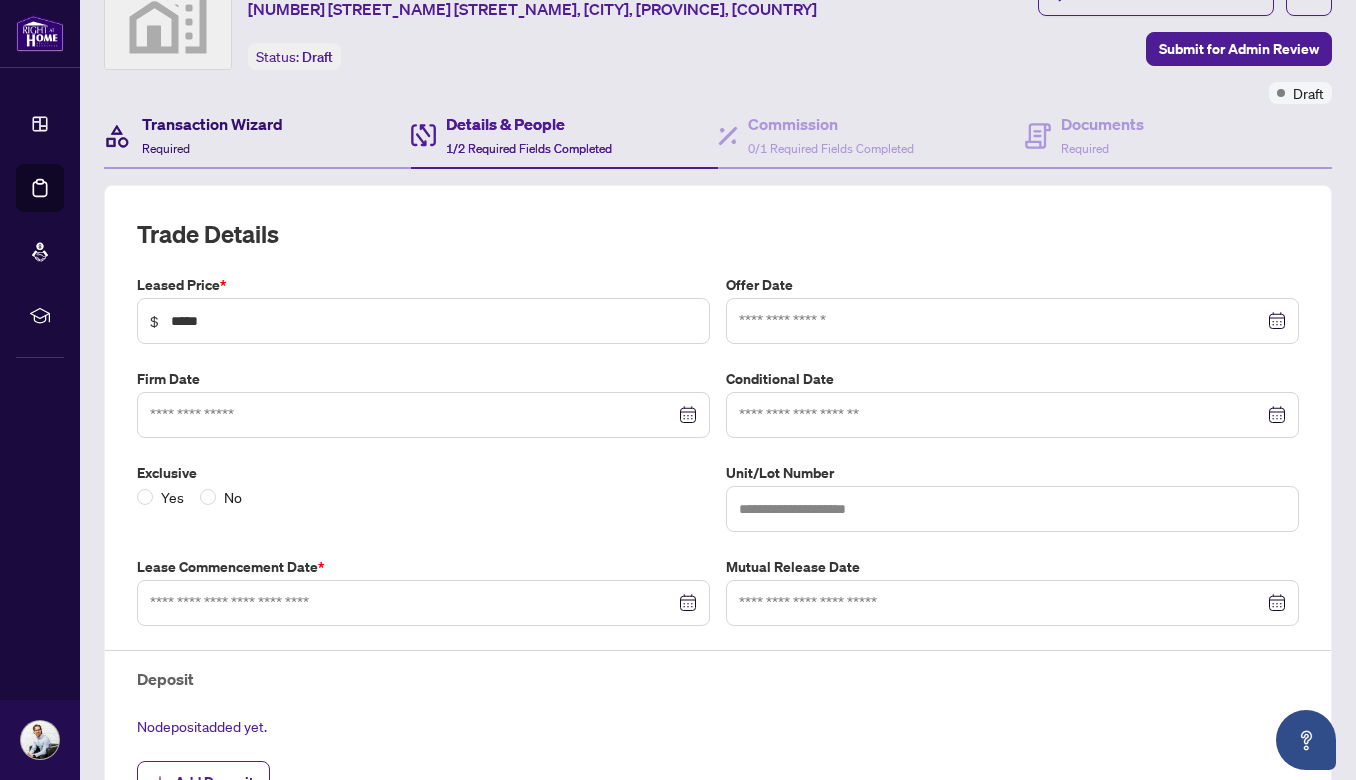 click on "Transaction Wizard" at bounding box center (212, 124) 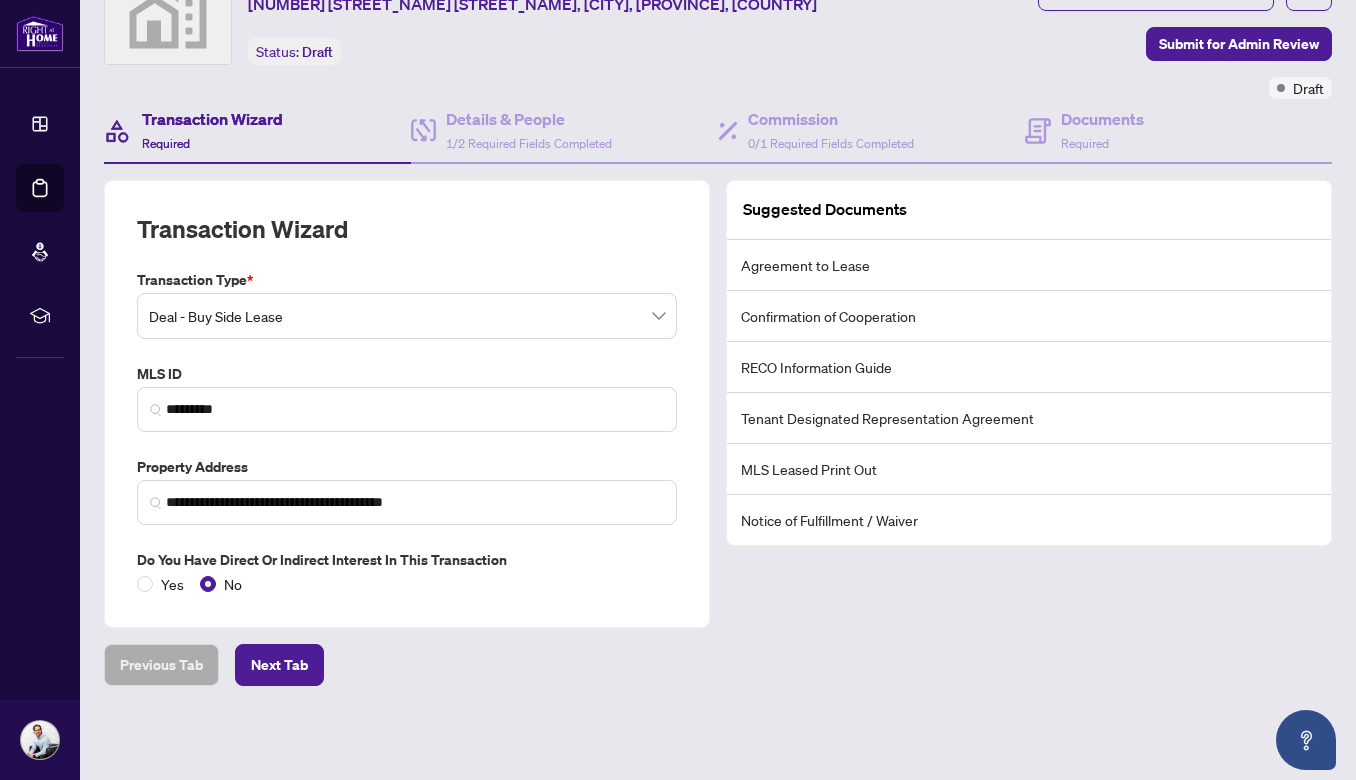 scroll, scrollTop: 89, scrollLeft: 0, axis: vertical 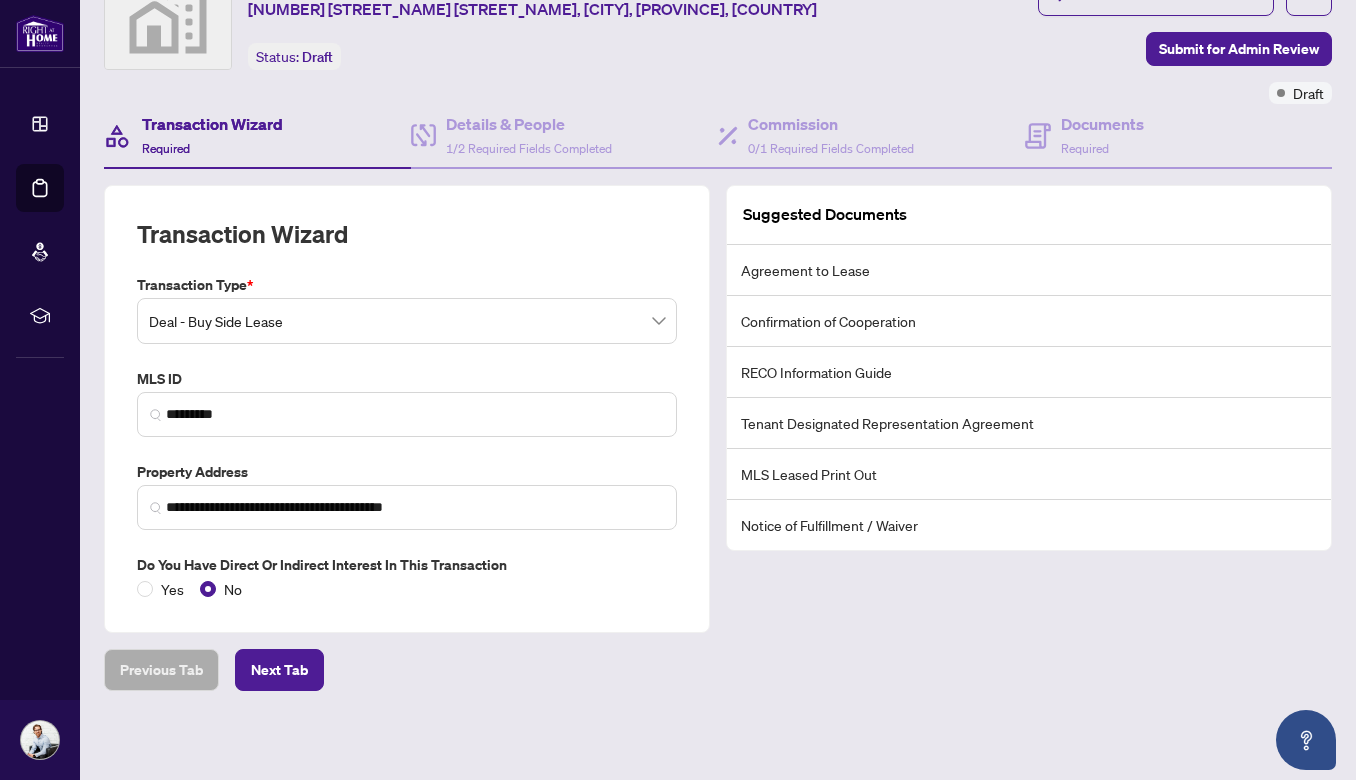 click on "Agreement to Lease" at bounding box center [1029, 270] 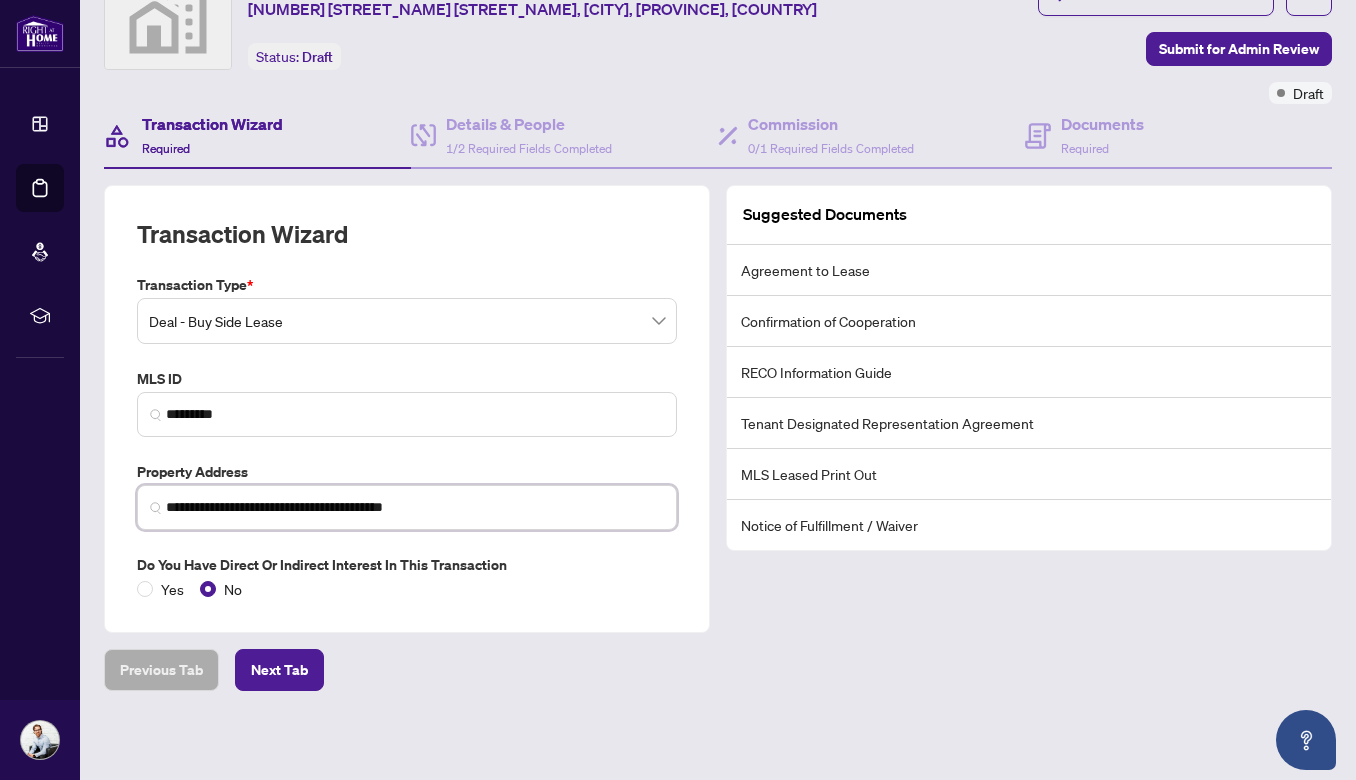 click on "**********" at bounding box center (415, 507) 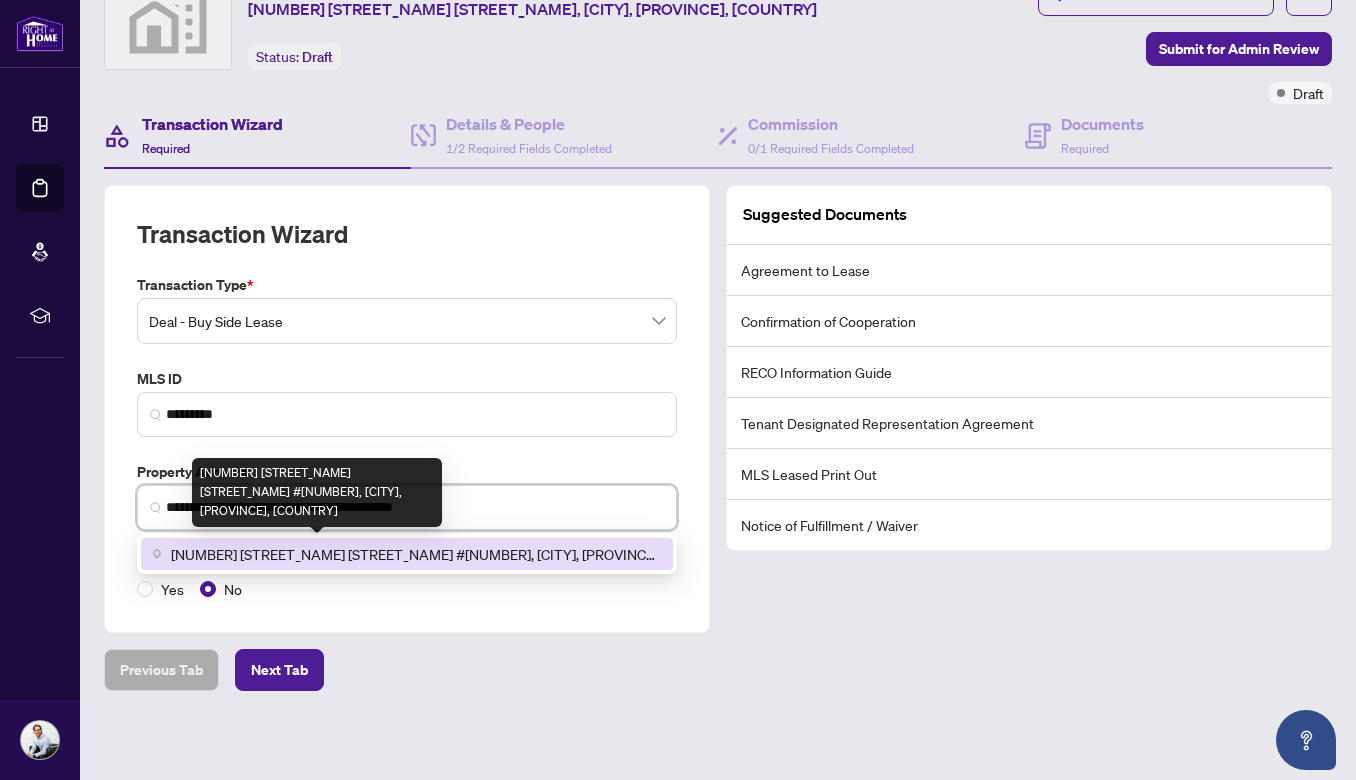 click on "[NUMBER] [STREET_NAME] [STREET_NAME] #[NUMBER], [CITY], [PROVINCE], [COUNTRY]" at bounding box center (416, 554) 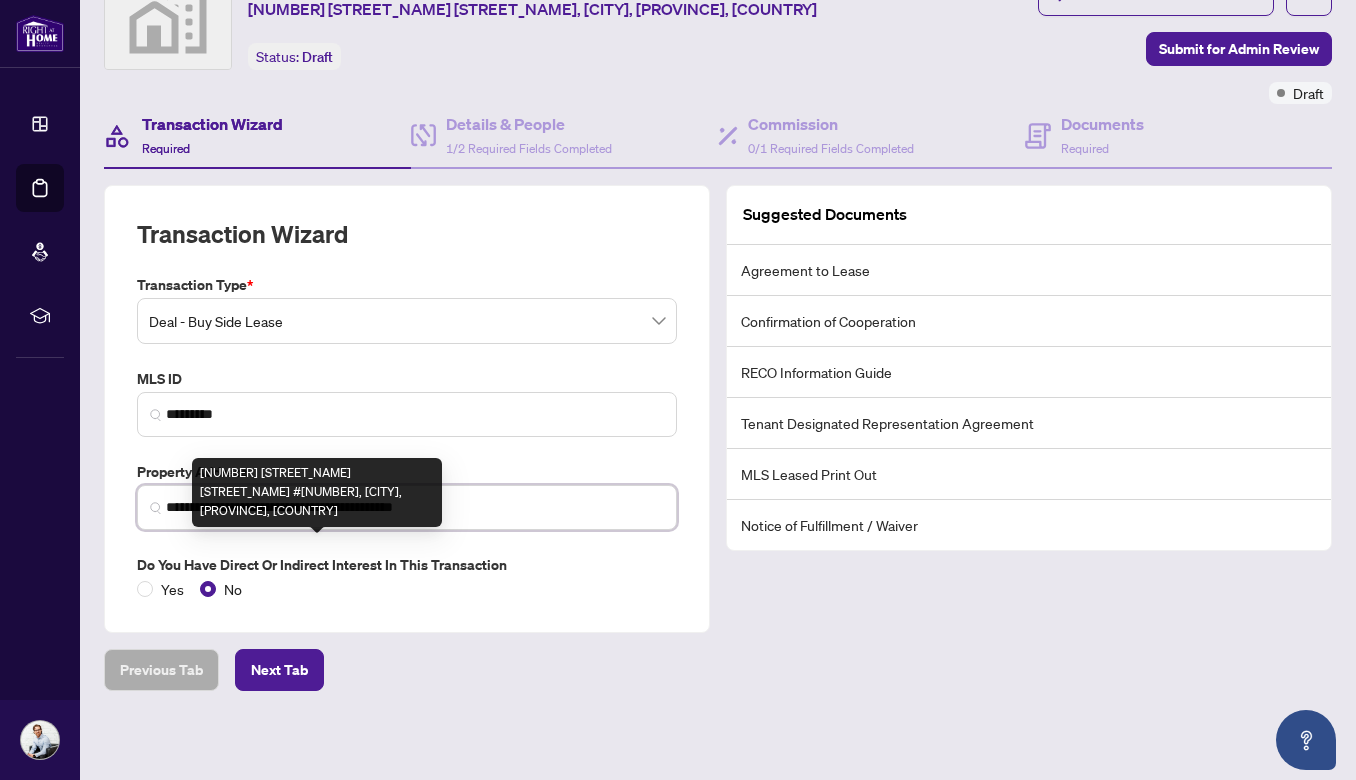 type on "**********" 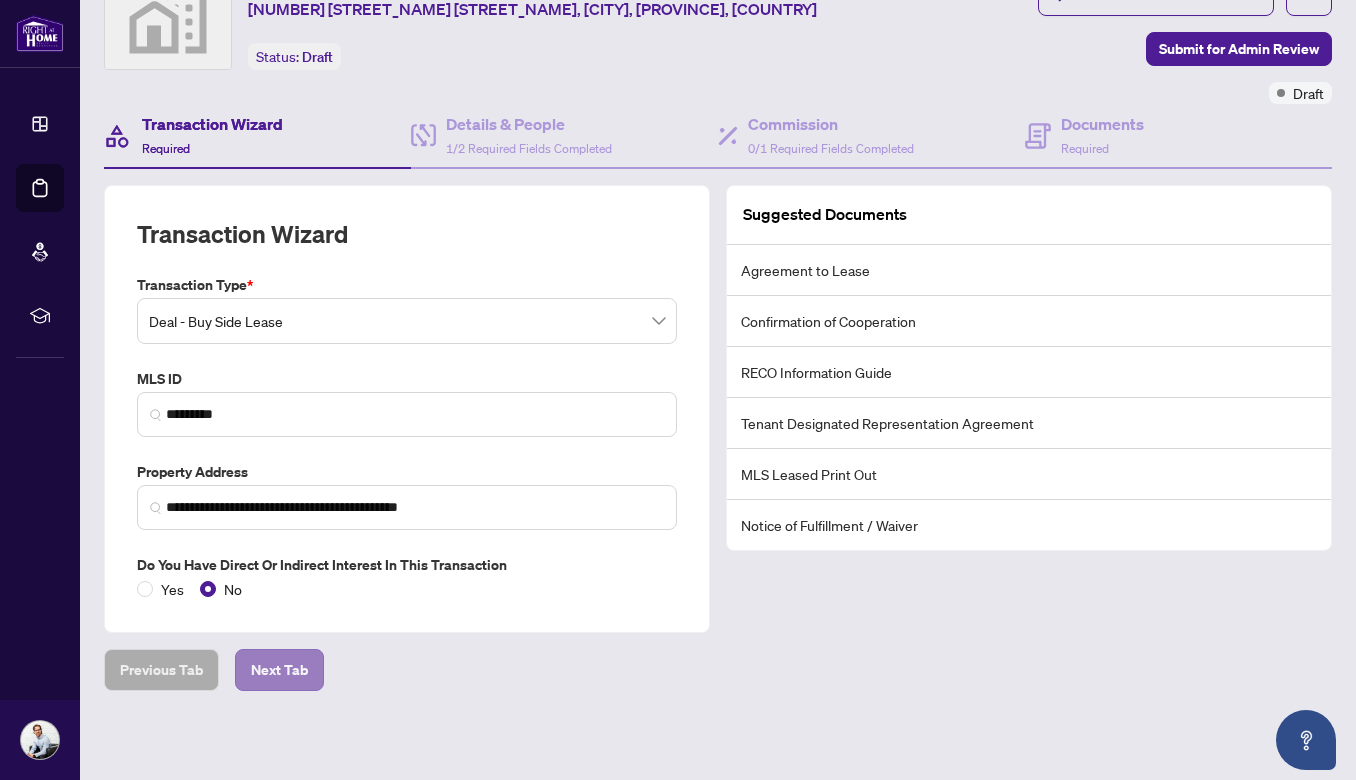 click on "Next Tab" at bounding box center [279, 670] 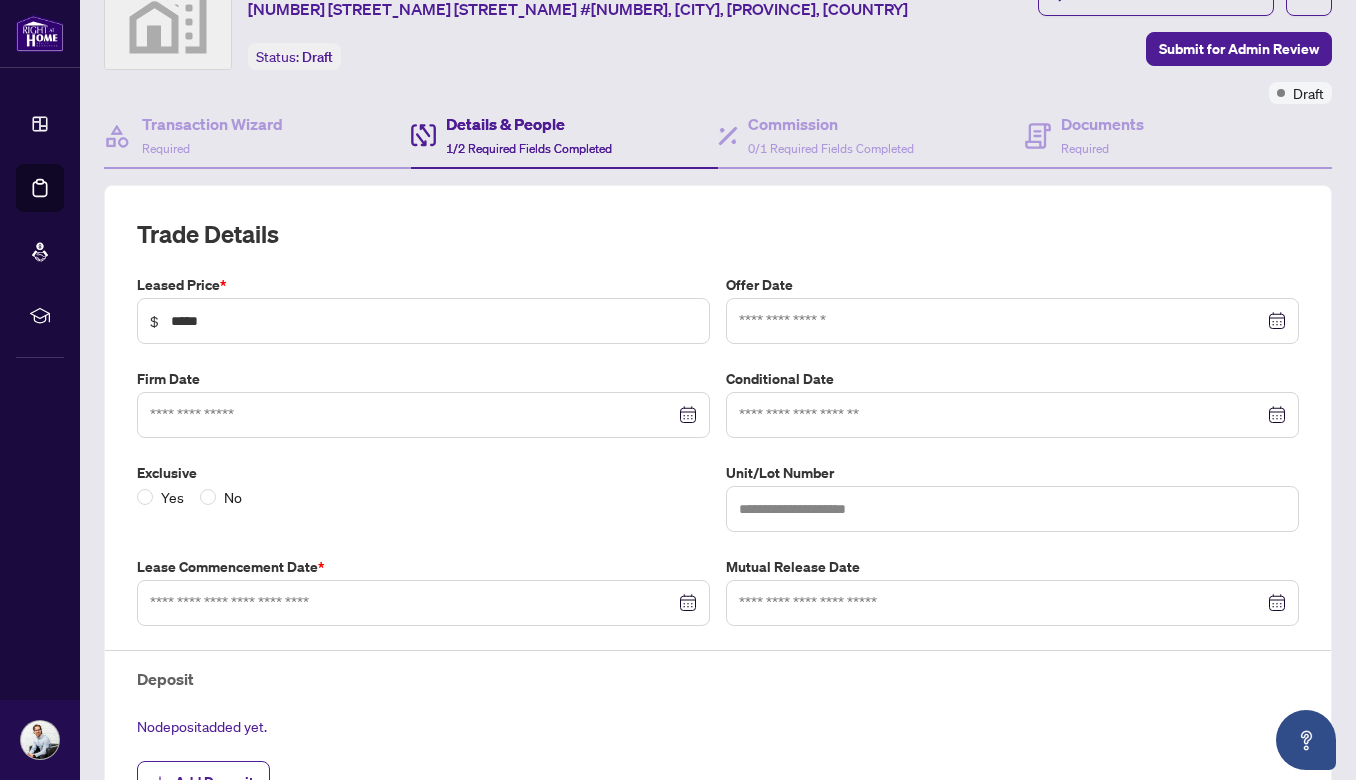click at bounding box center (423, 415) 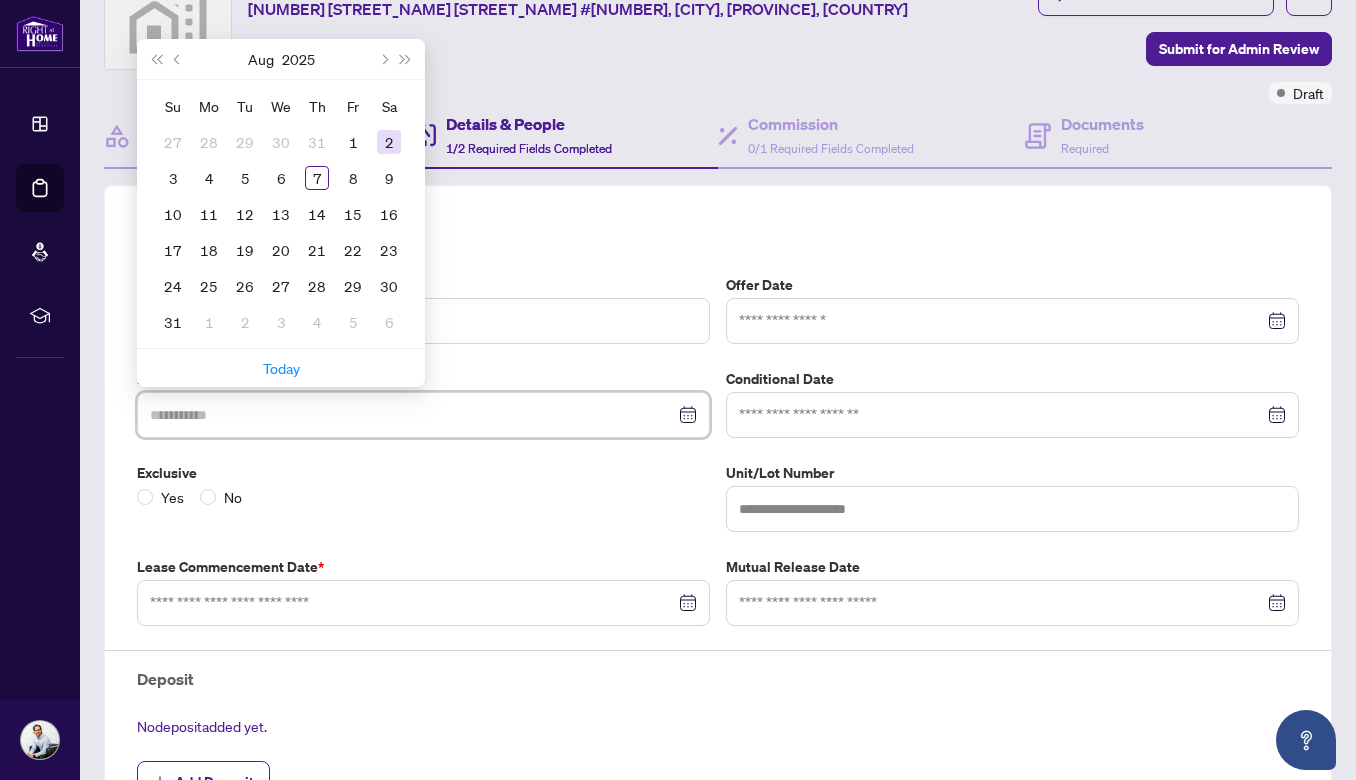 type on "**********" 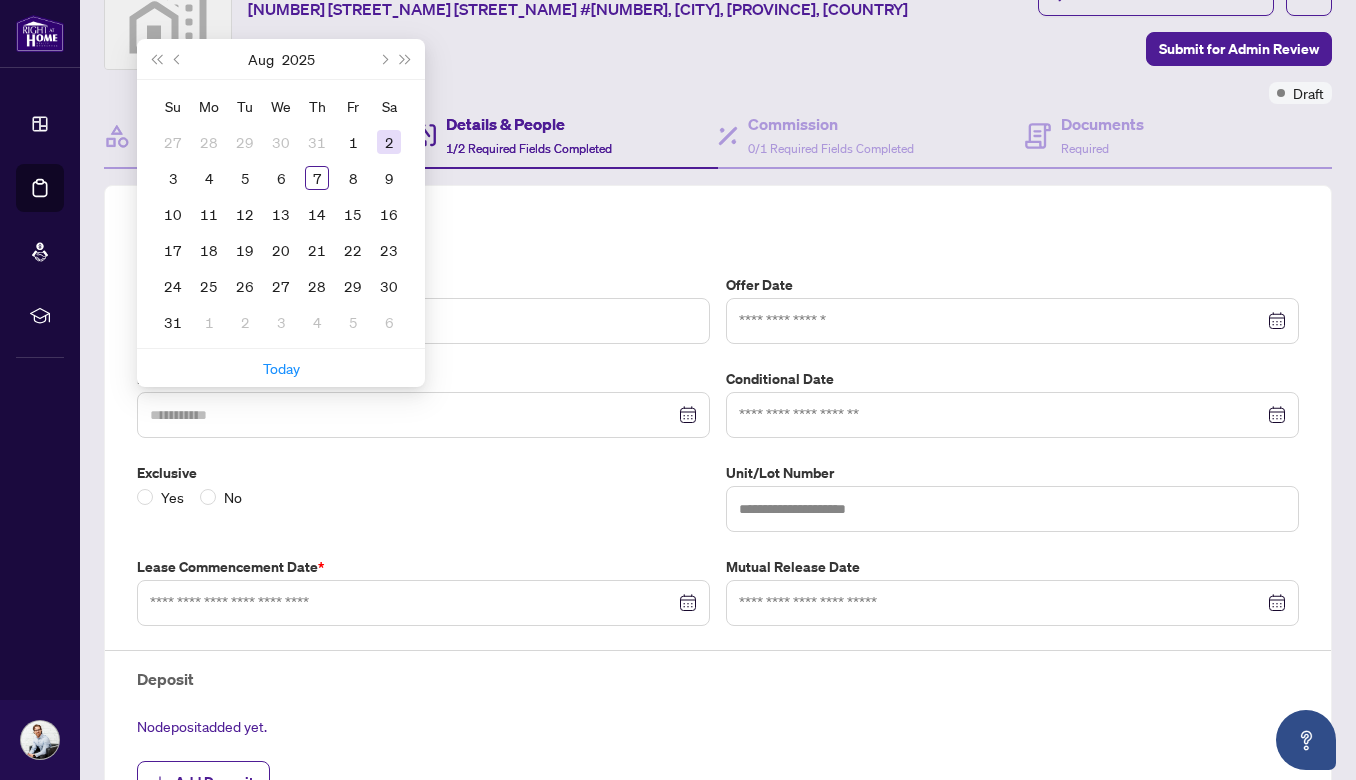 click on "2" at bounding box center [389, 142] 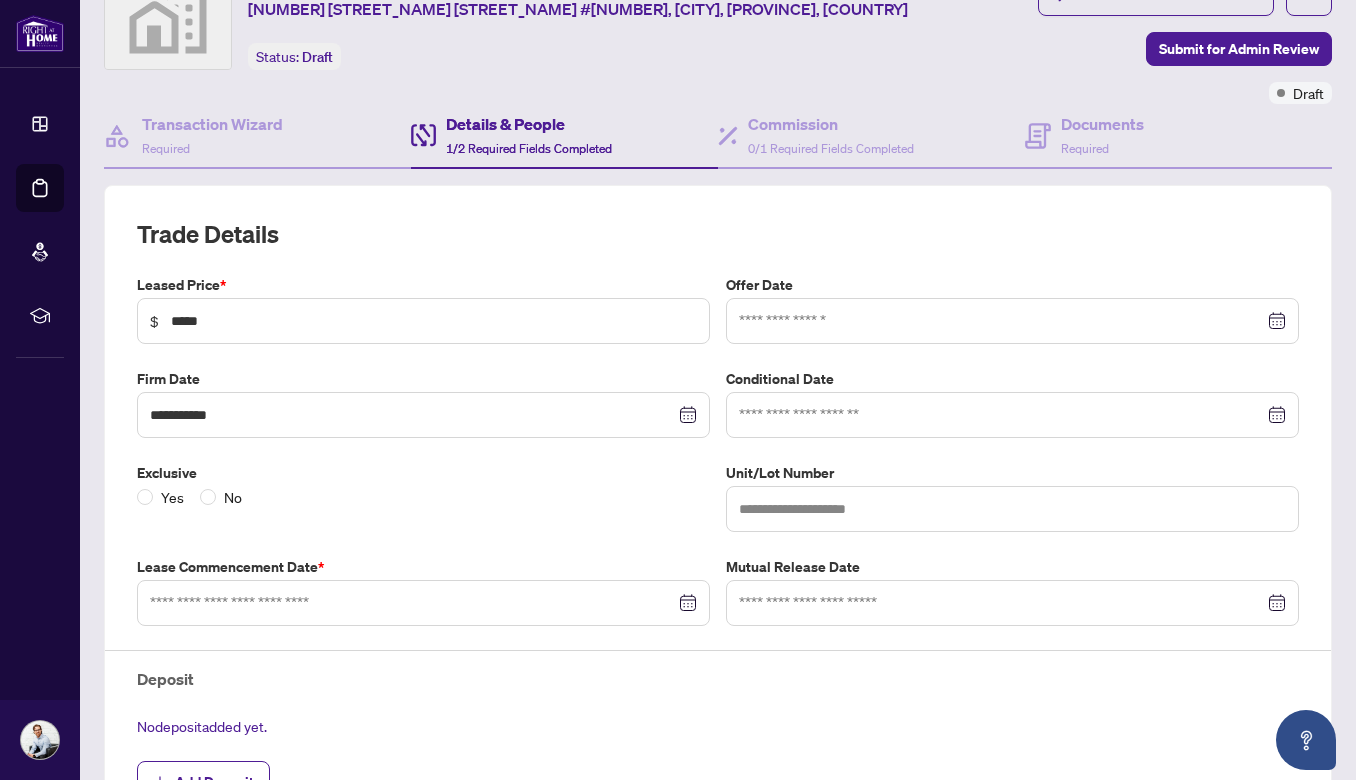 click at bounding box center (1012, 321) 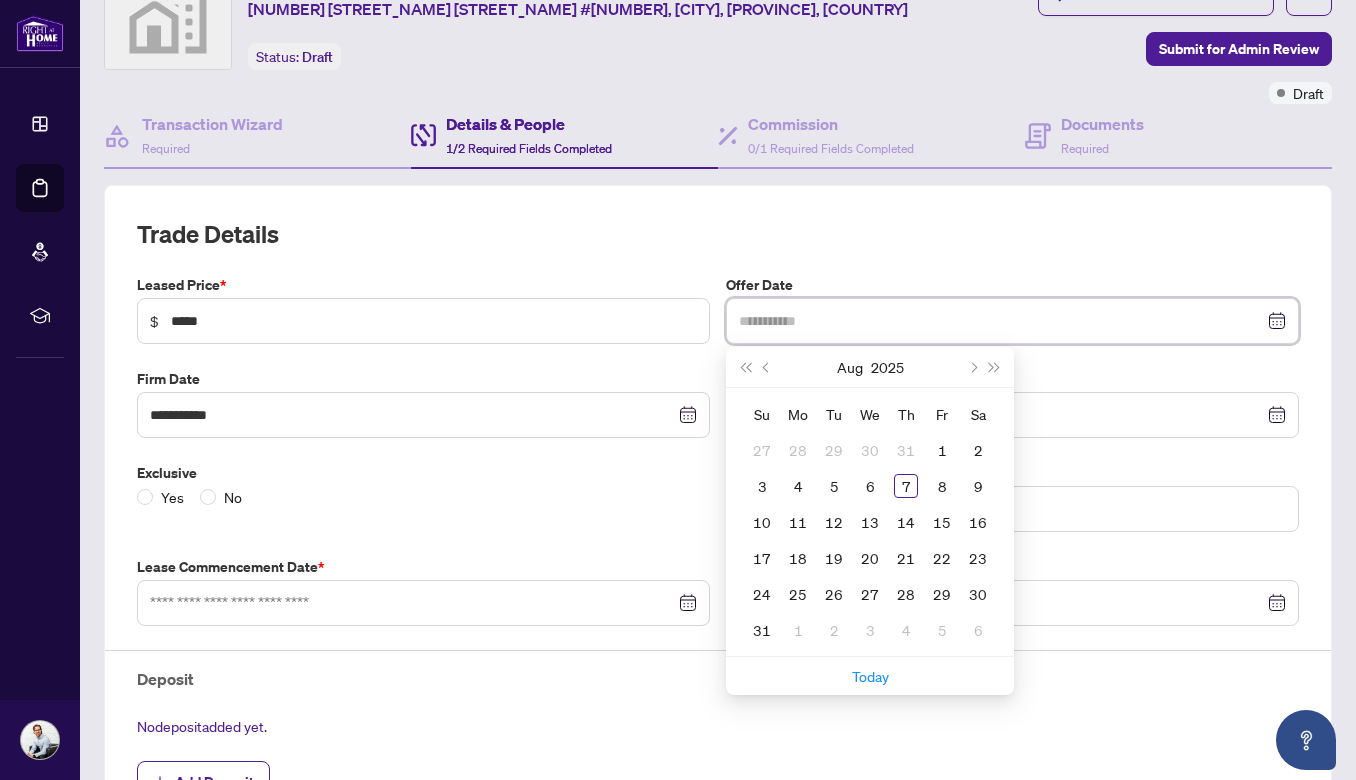type on "**********" 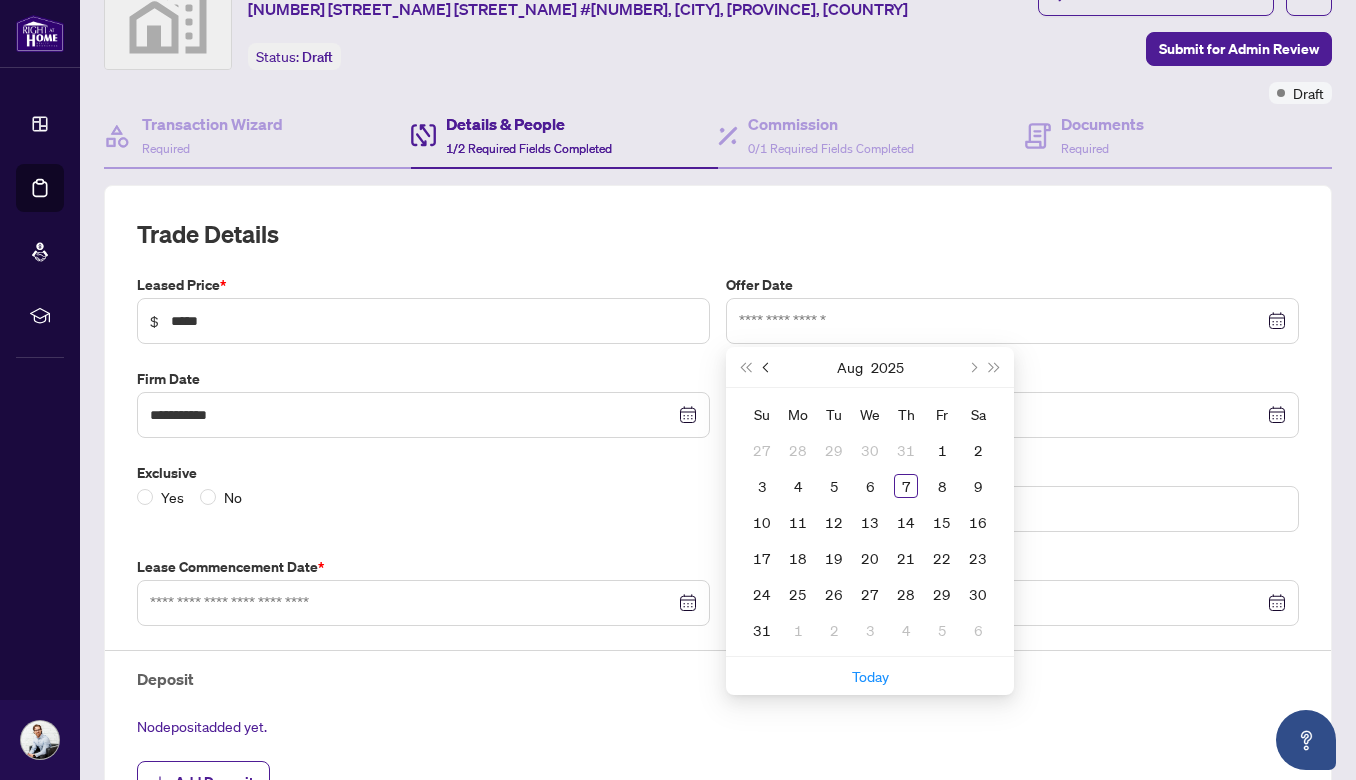 click at bounding box center [768, 367] 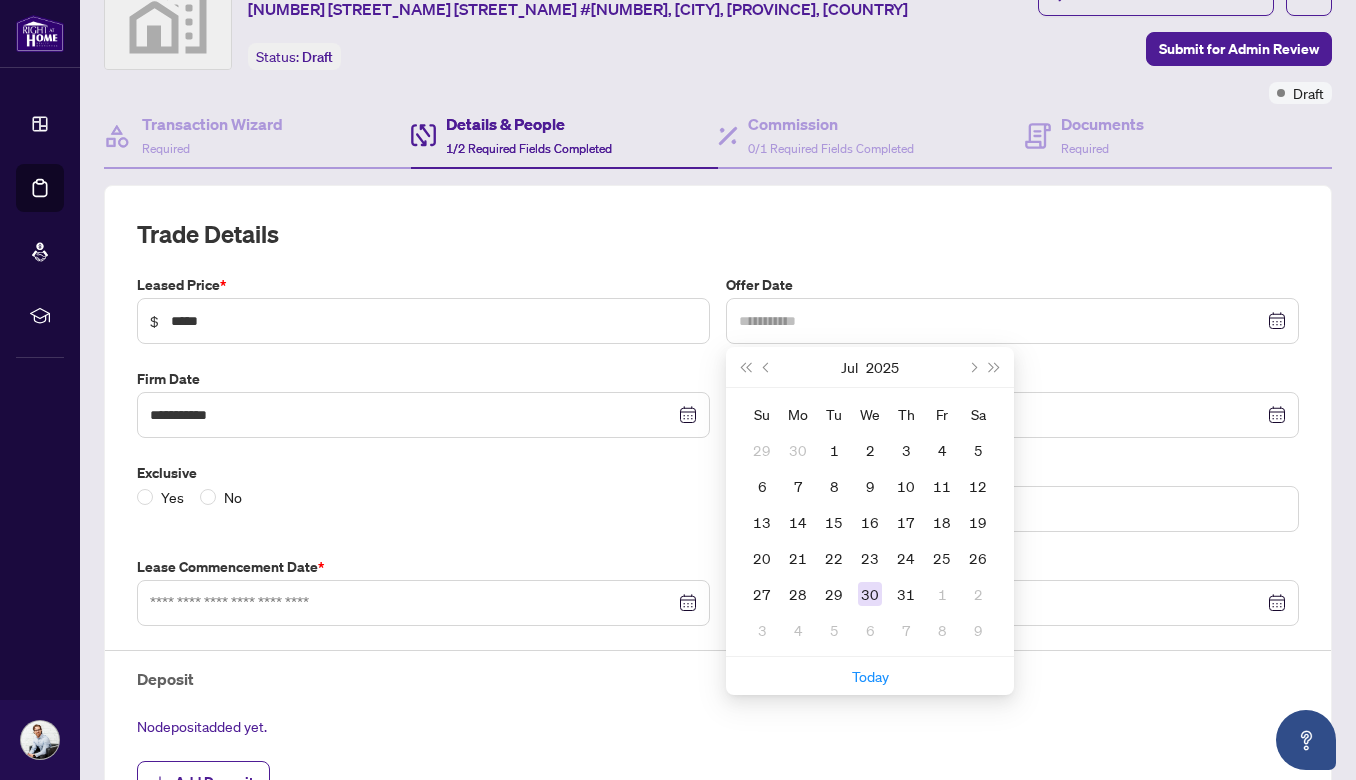 type on "**********" 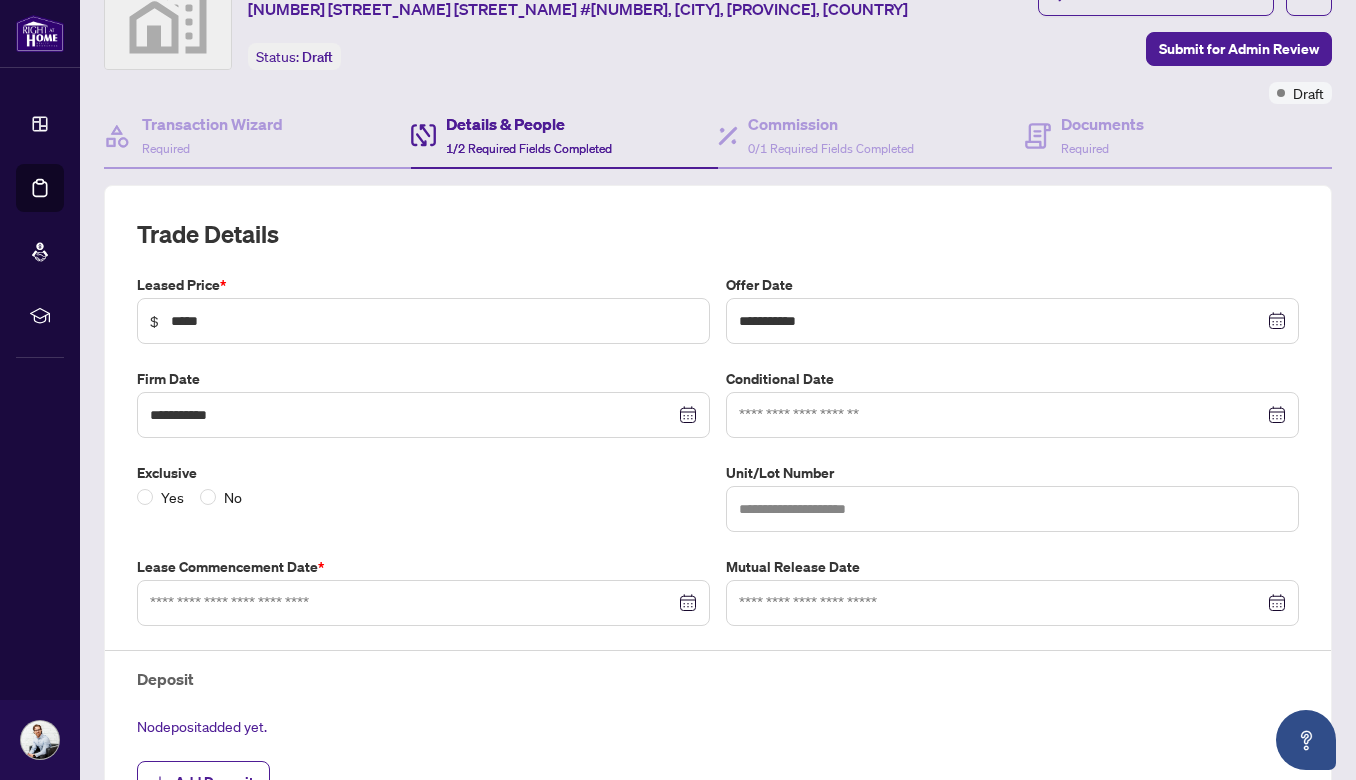 click at bounding box center (423, 603) 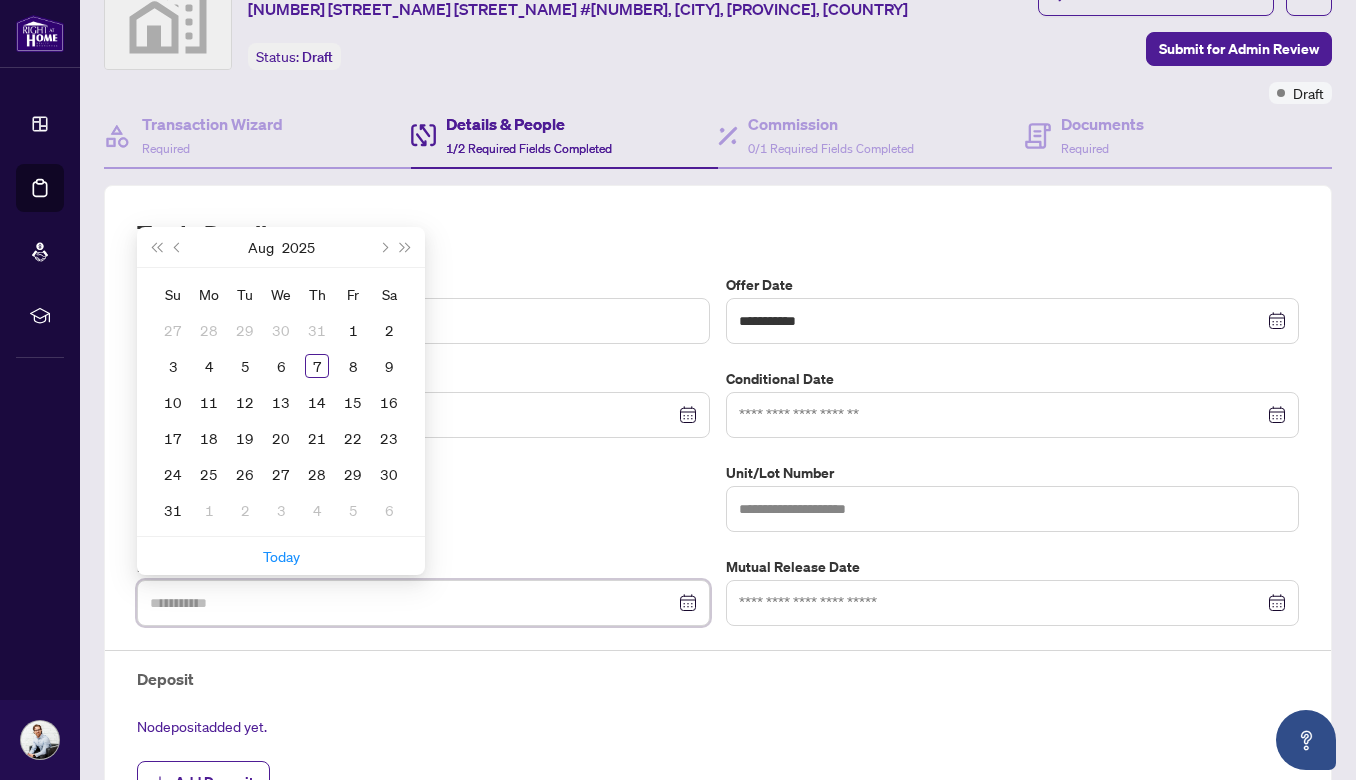 type on "**********" 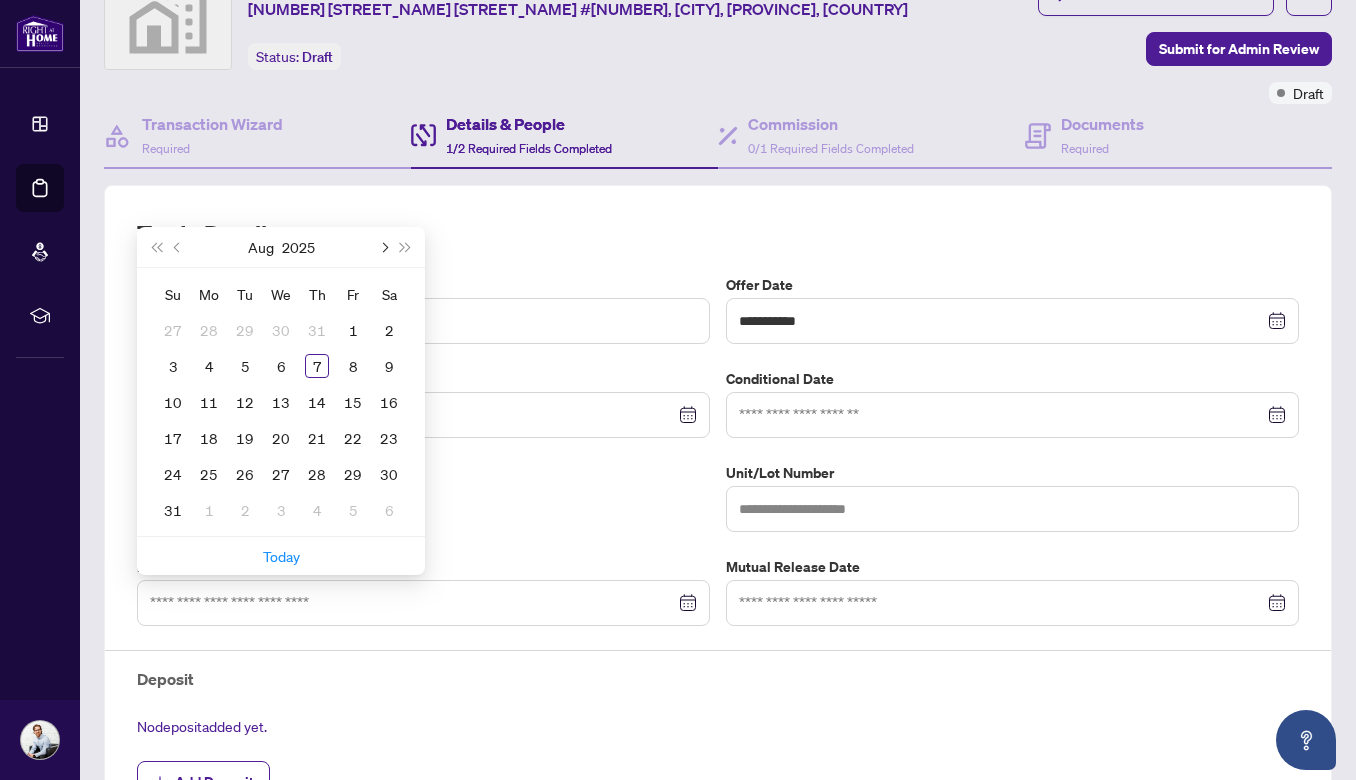 click at bounding box center (383, 247) 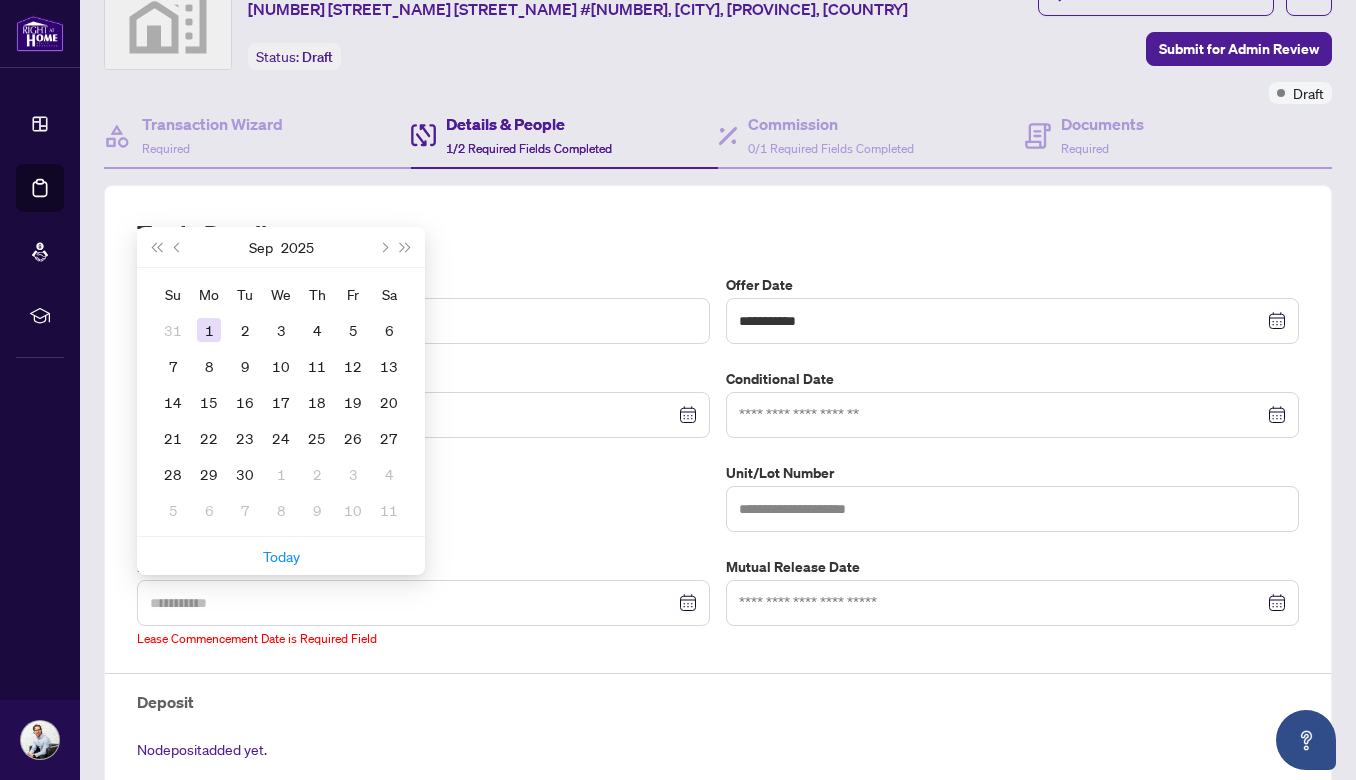 type on "**********" 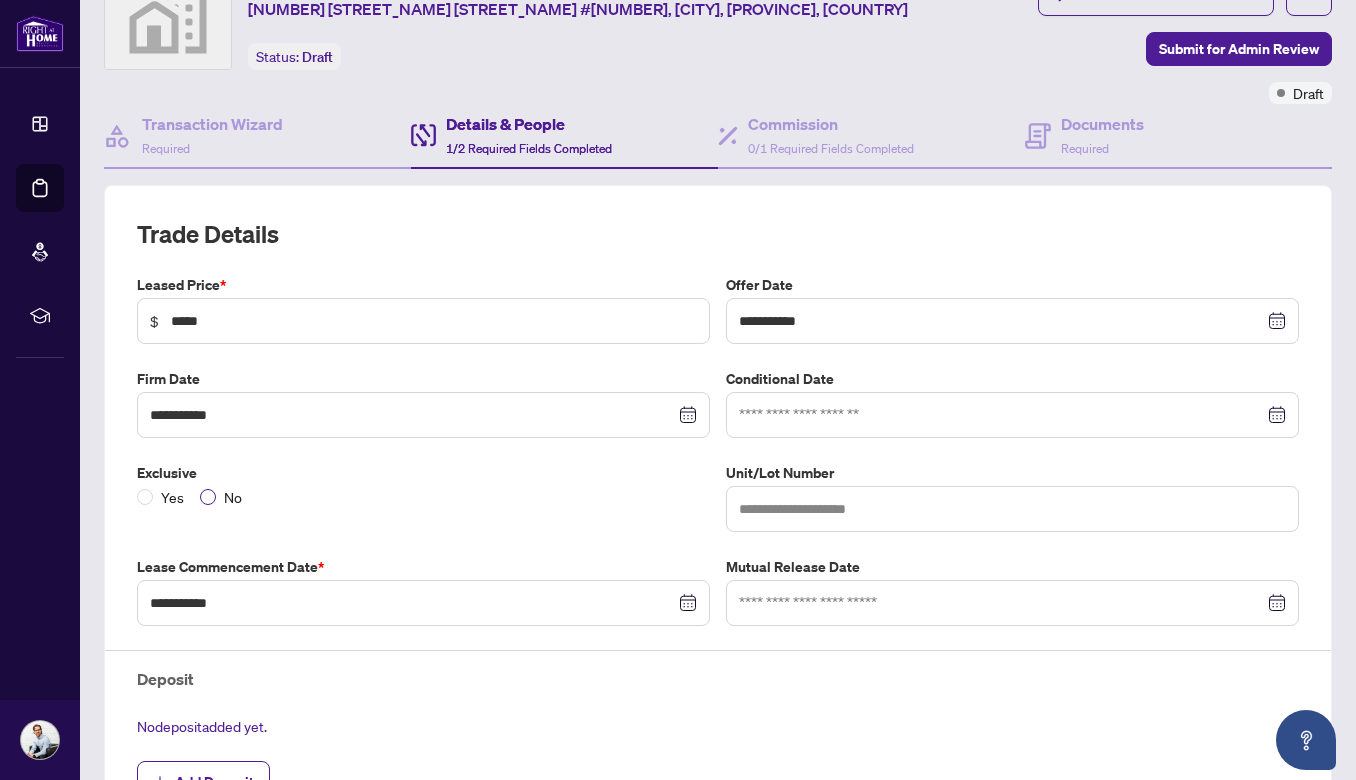click on "No" at bounding box center (233, 497) 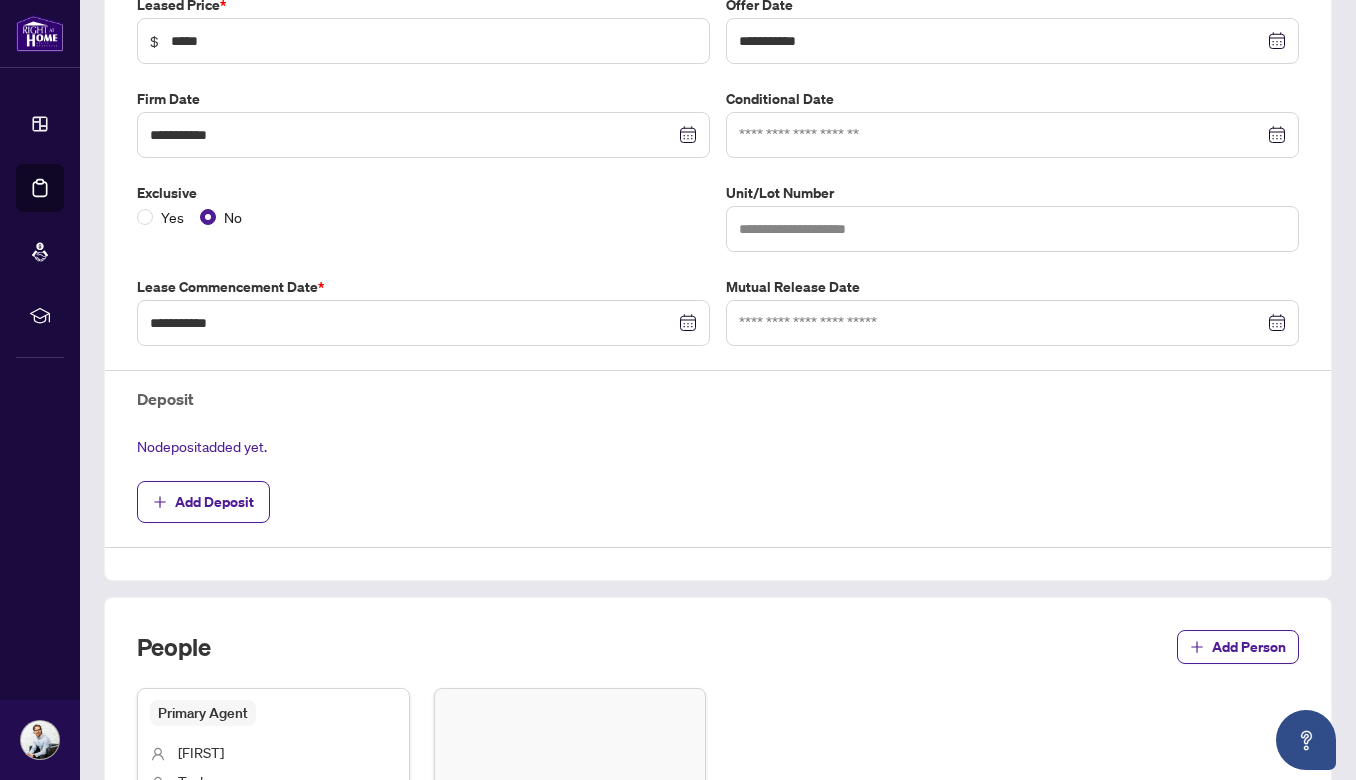 scroll, scrollTop: 370, scrollLeft: 0, axis: vertical 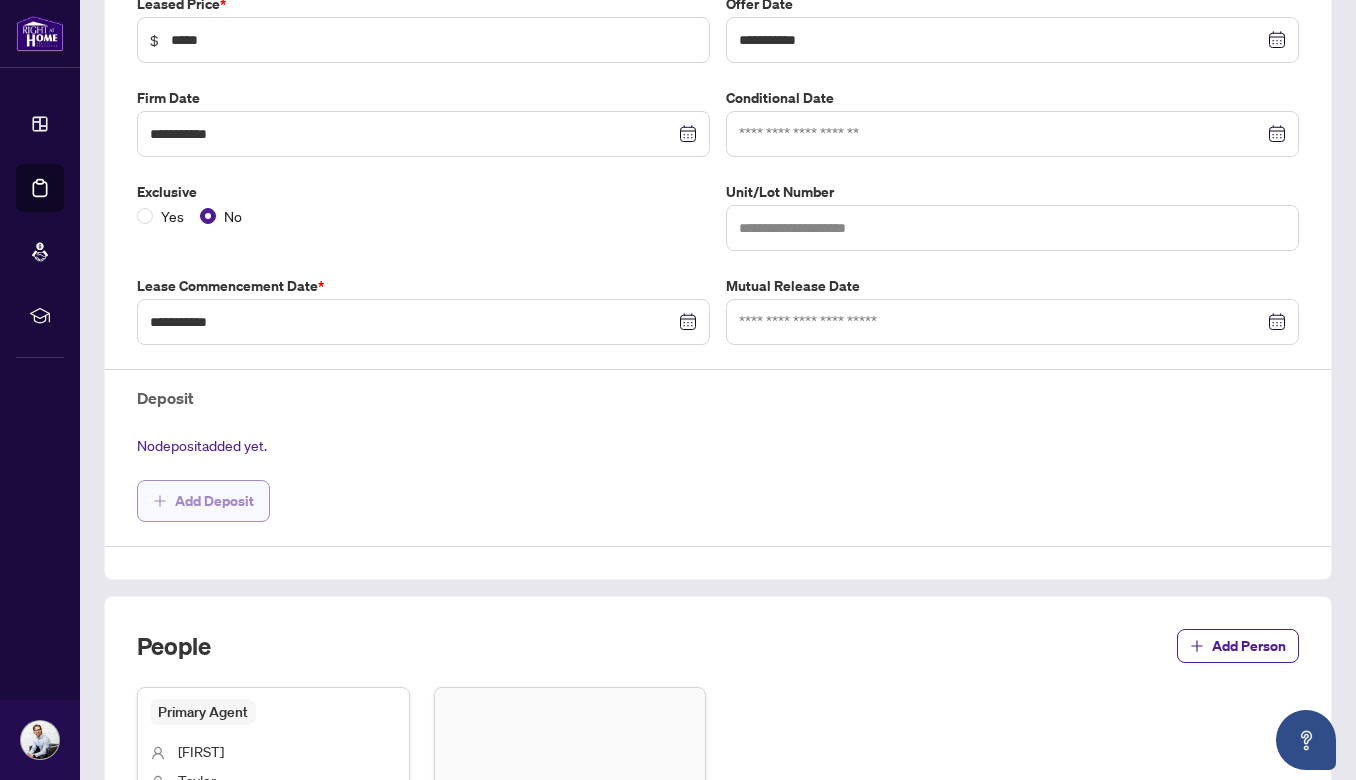 click on "Add Deposit" at bounding box center [214, 501] 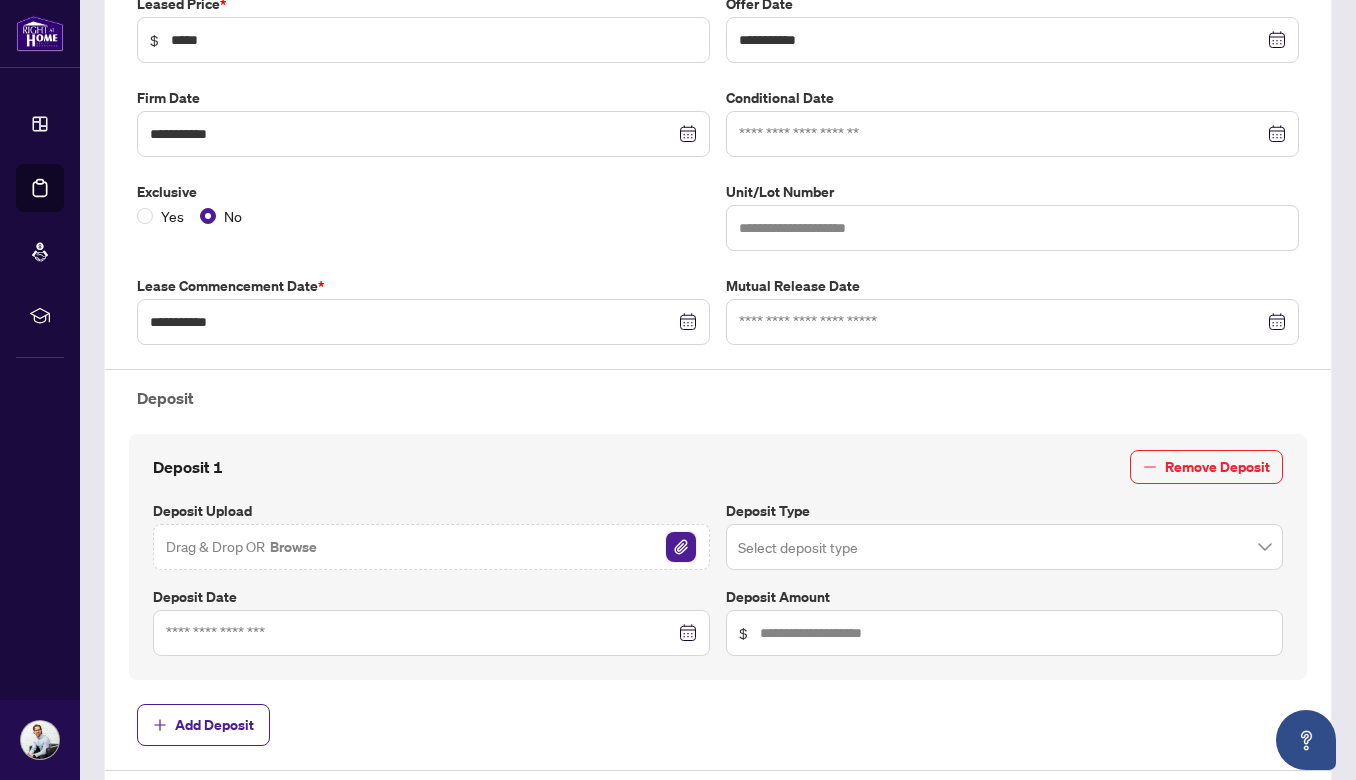 click at bounding box center [681, 547] 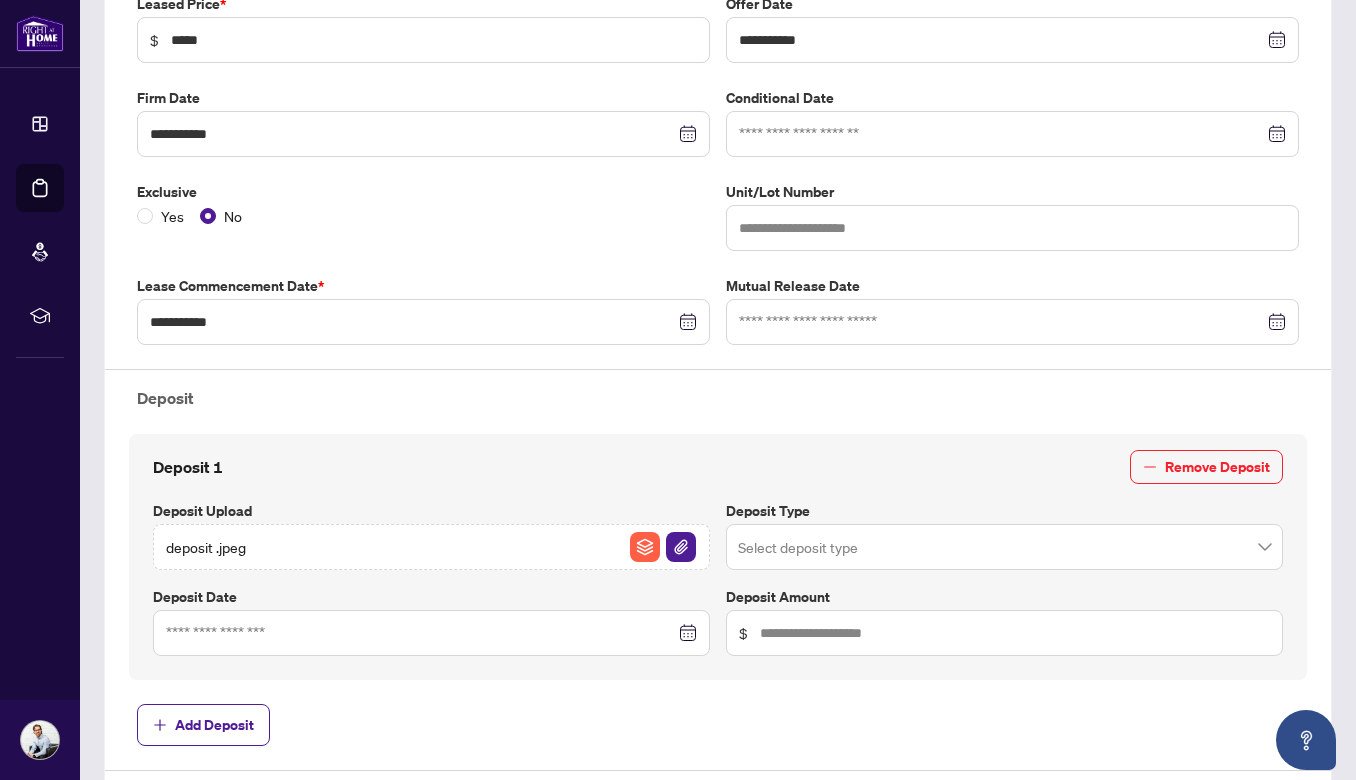 click at bounding box center (1004, 547) 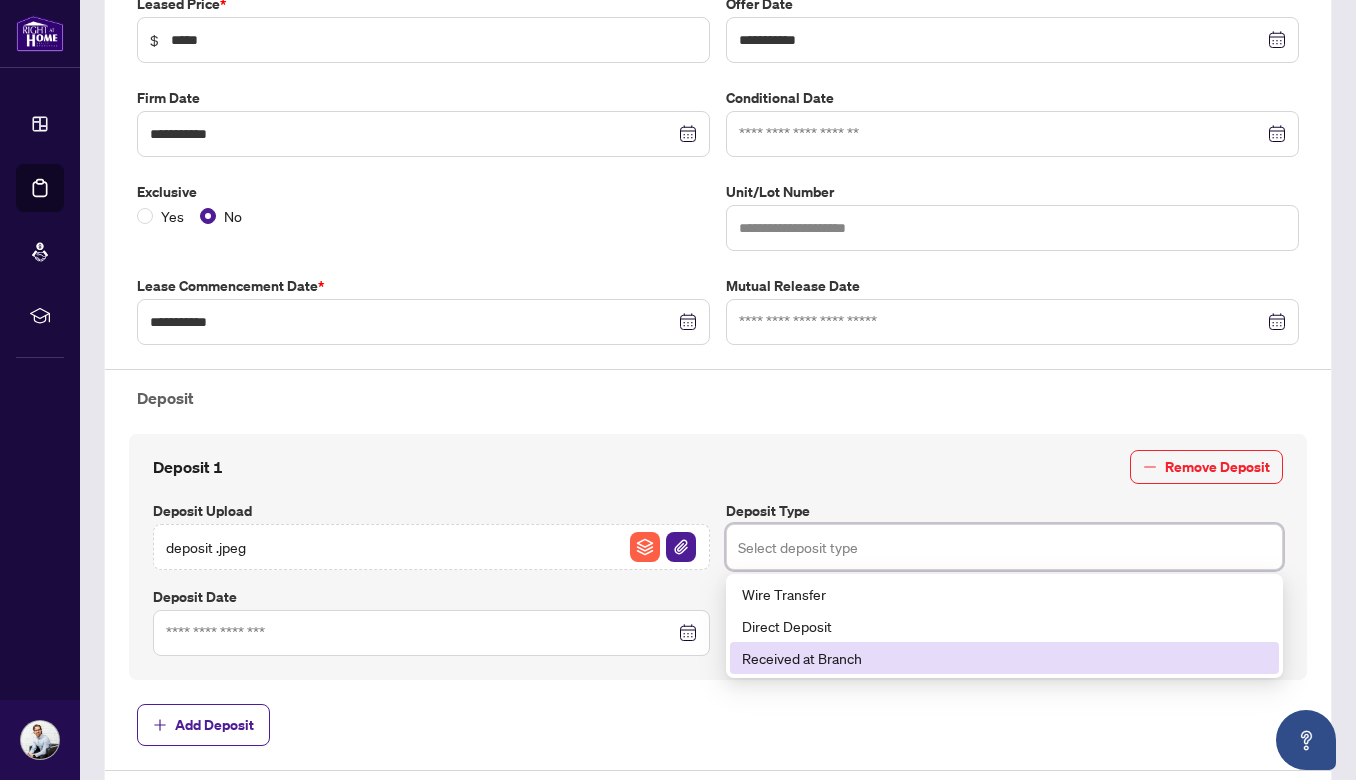 click on "Received at Branch" at bounding box center (1004, 658) 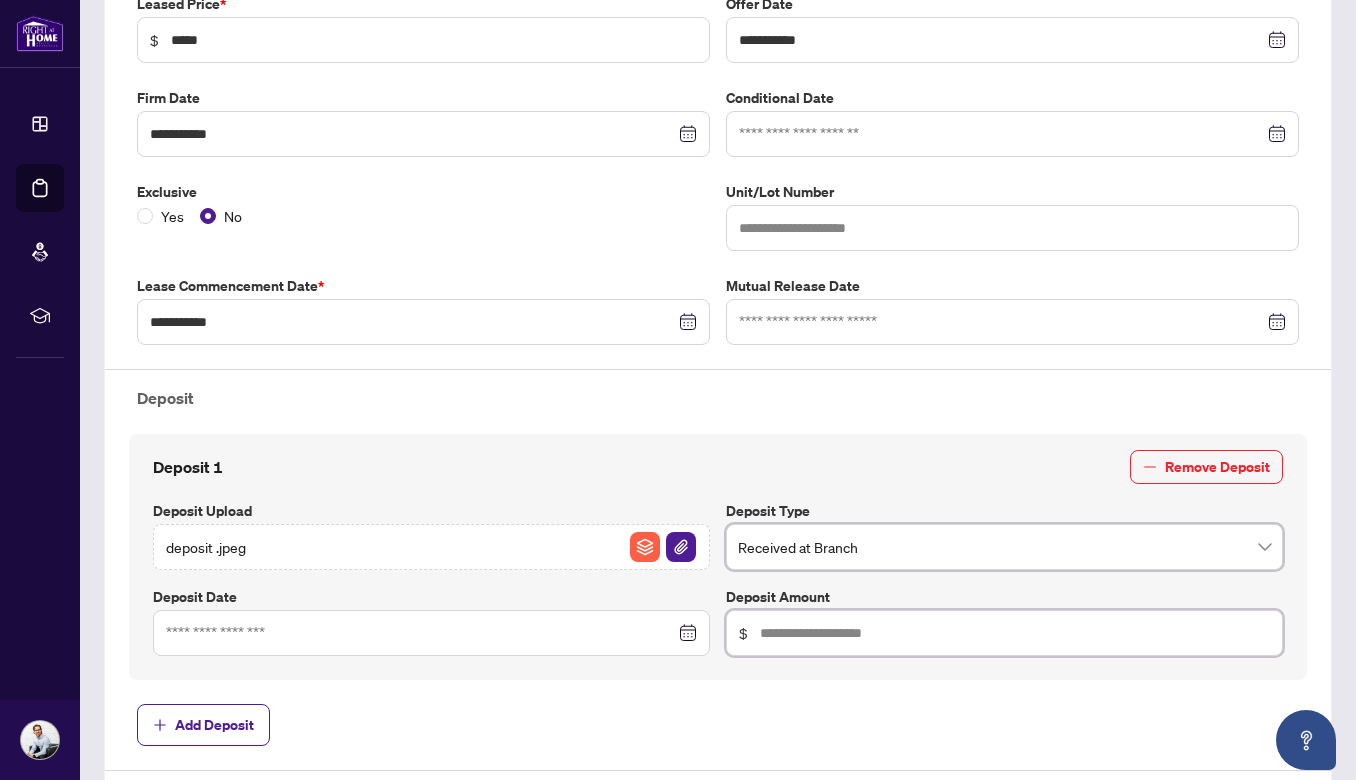 click at bounding box center (1015, 633) 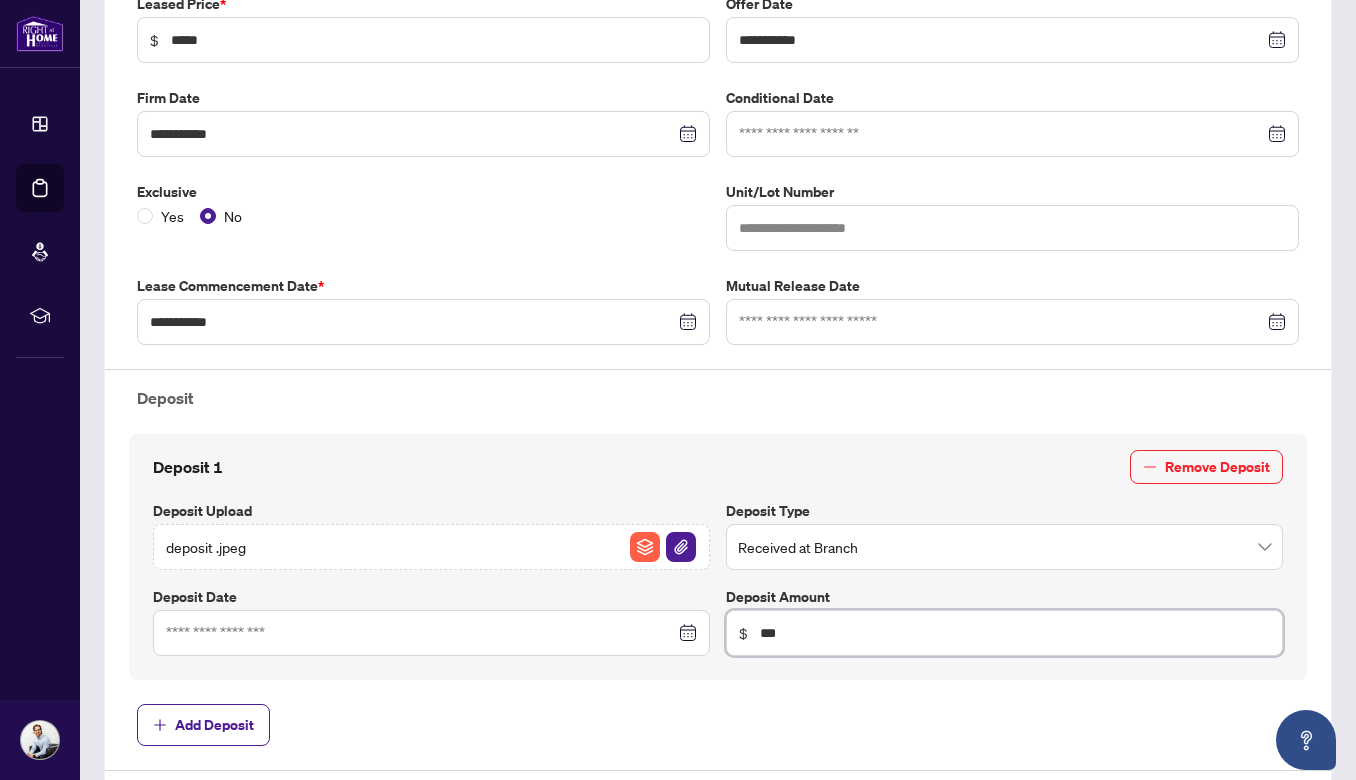 type on "*****" 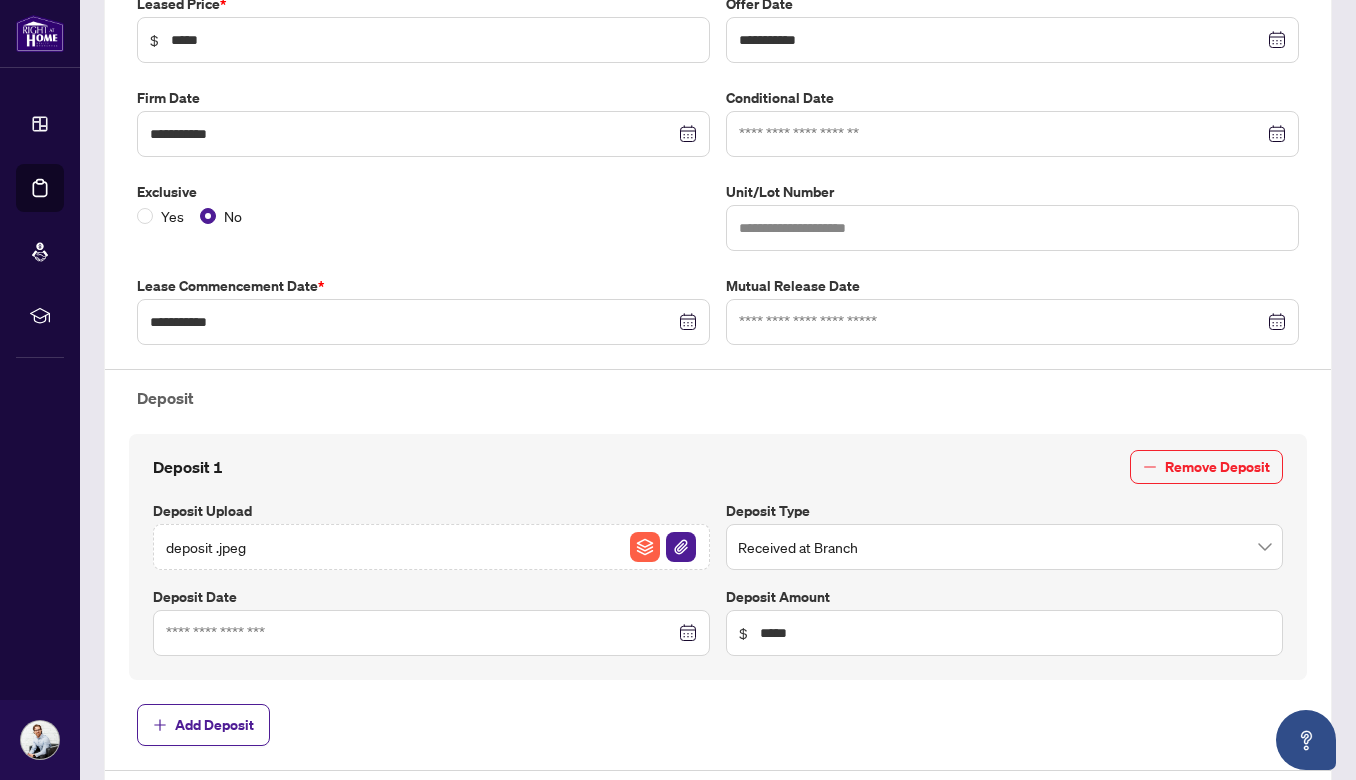click on "Add Deposit" at bounding box center (718, 725) 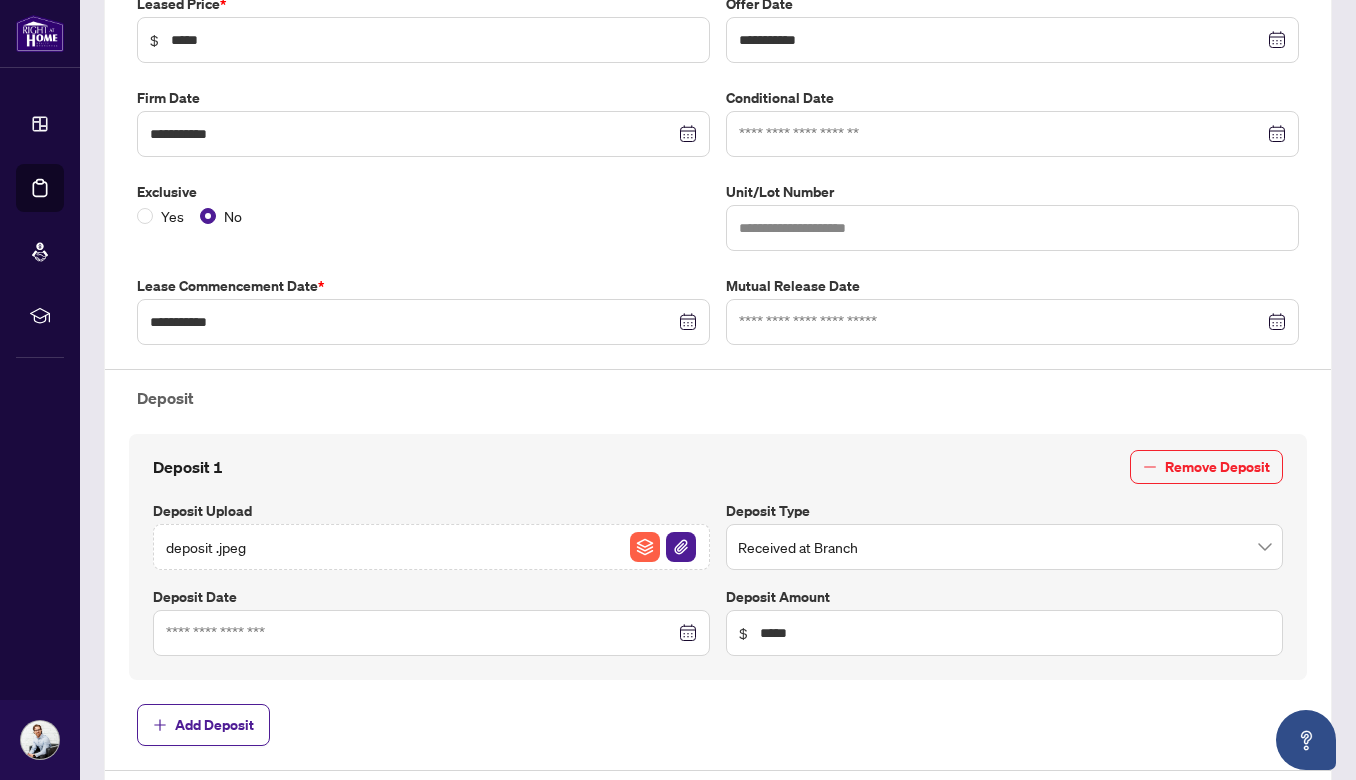 click at bounding box center [431, 633] 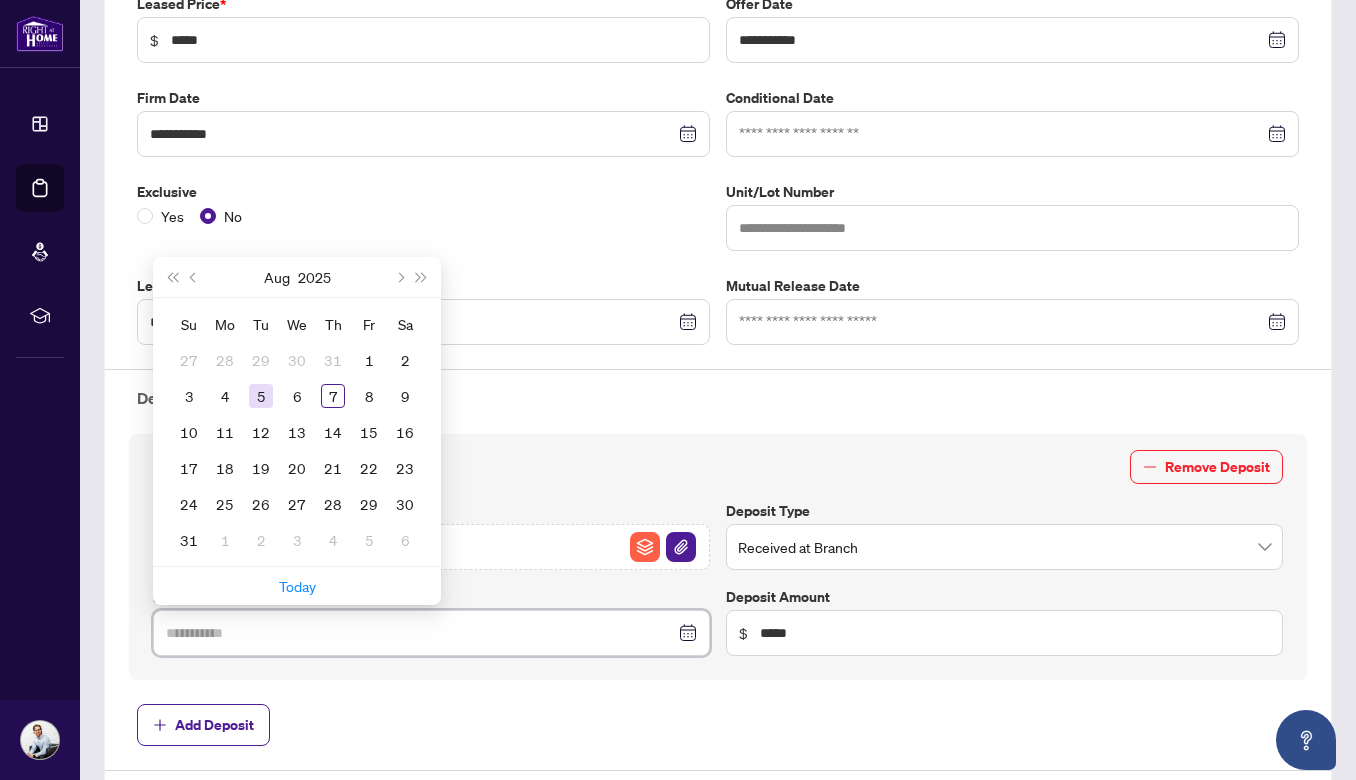 type on "**********" 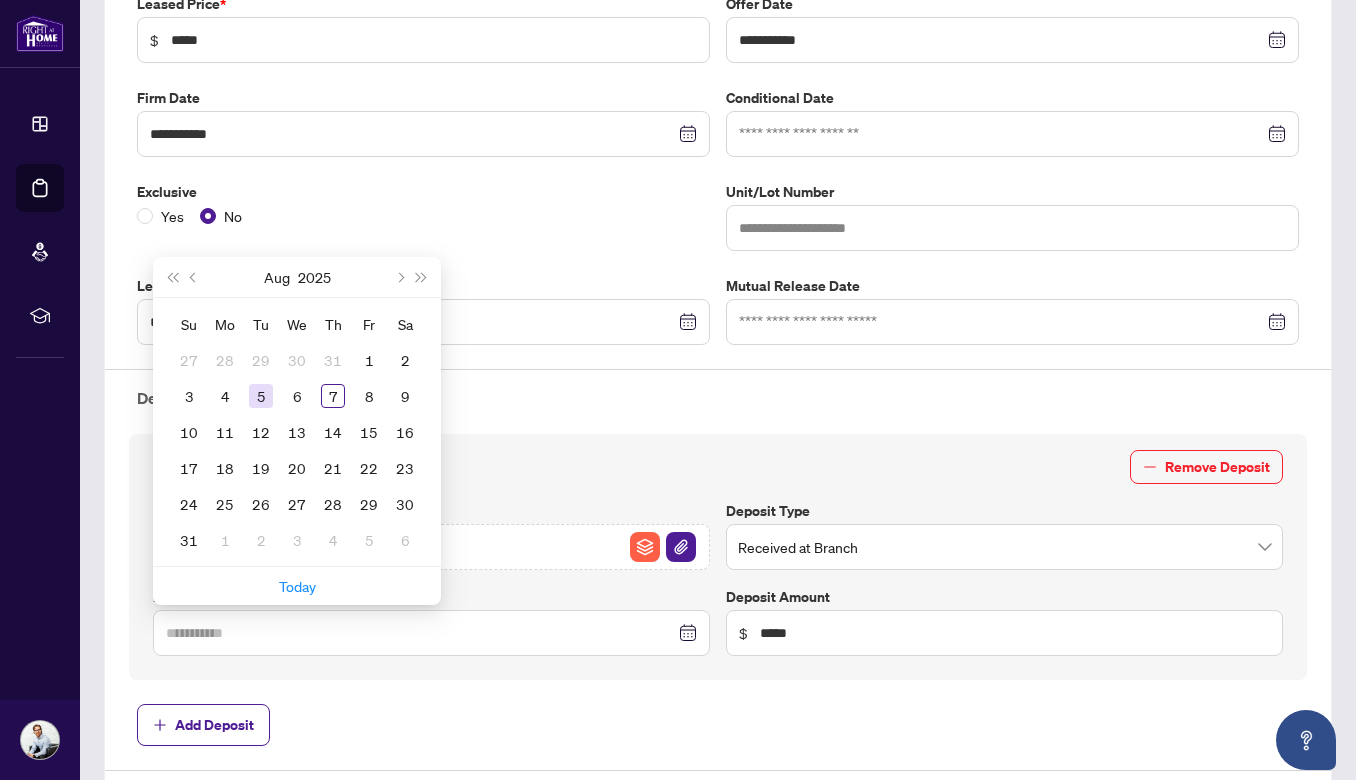 click on "5" at bounding box center (261, 396) 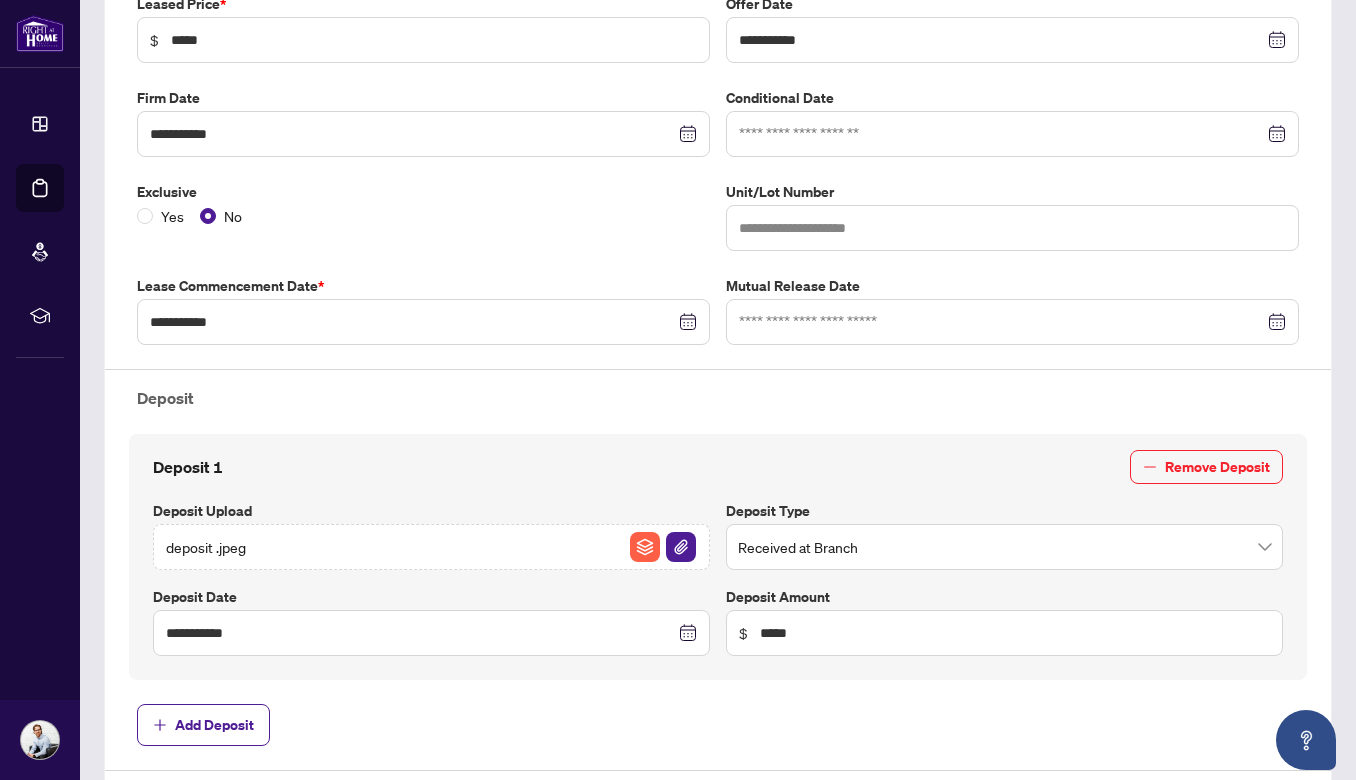 click on "Add Deposit" at bounding box center [718, 725] 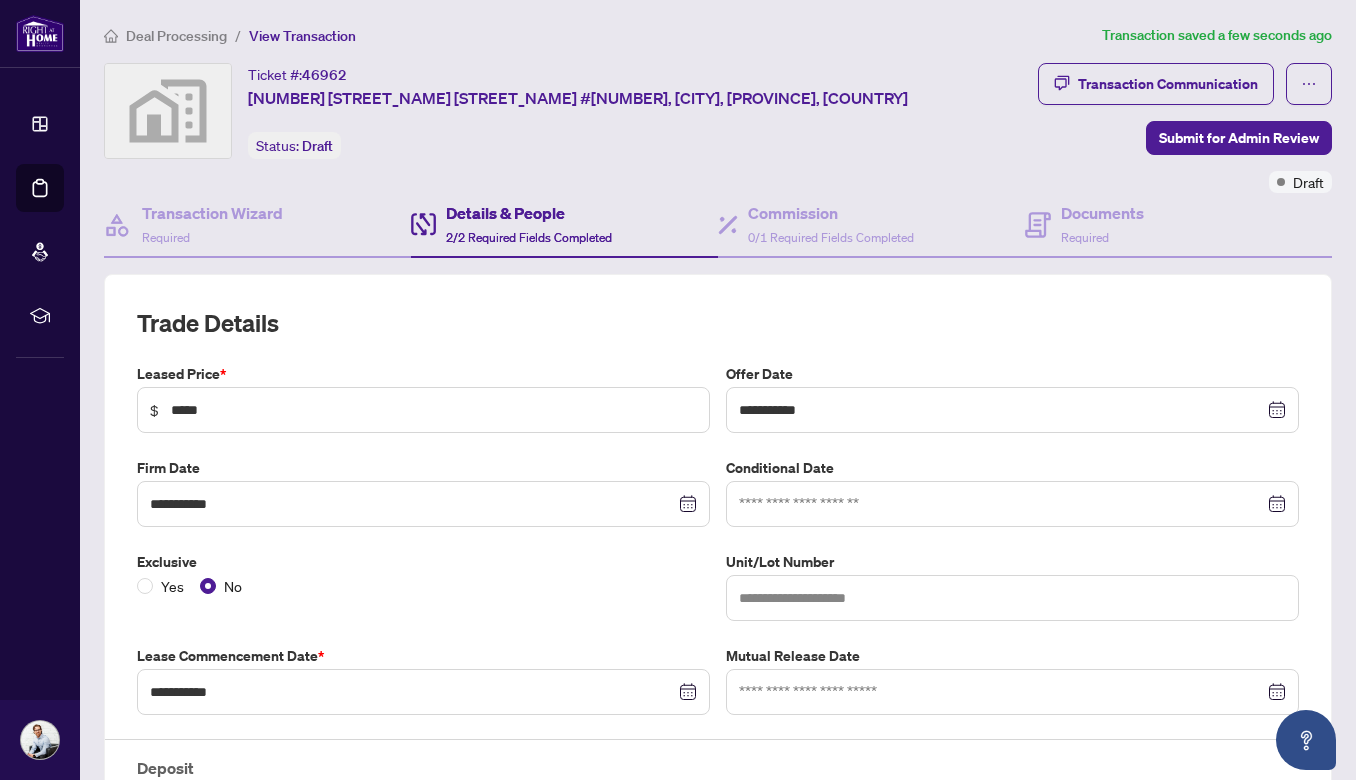 scroll, scrollTop: 0, scrollLeft: 0, axis: both 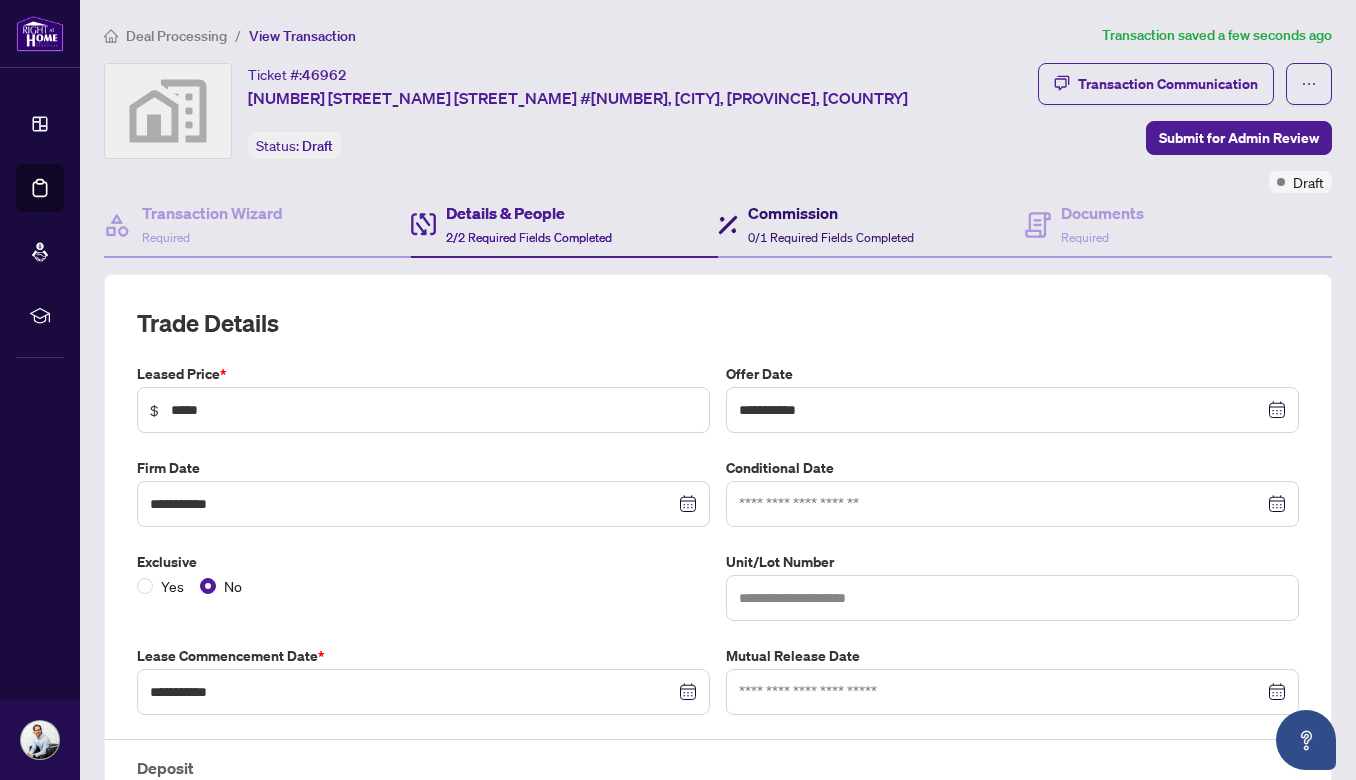 click on "Commission" at bounding box center (831, 213) 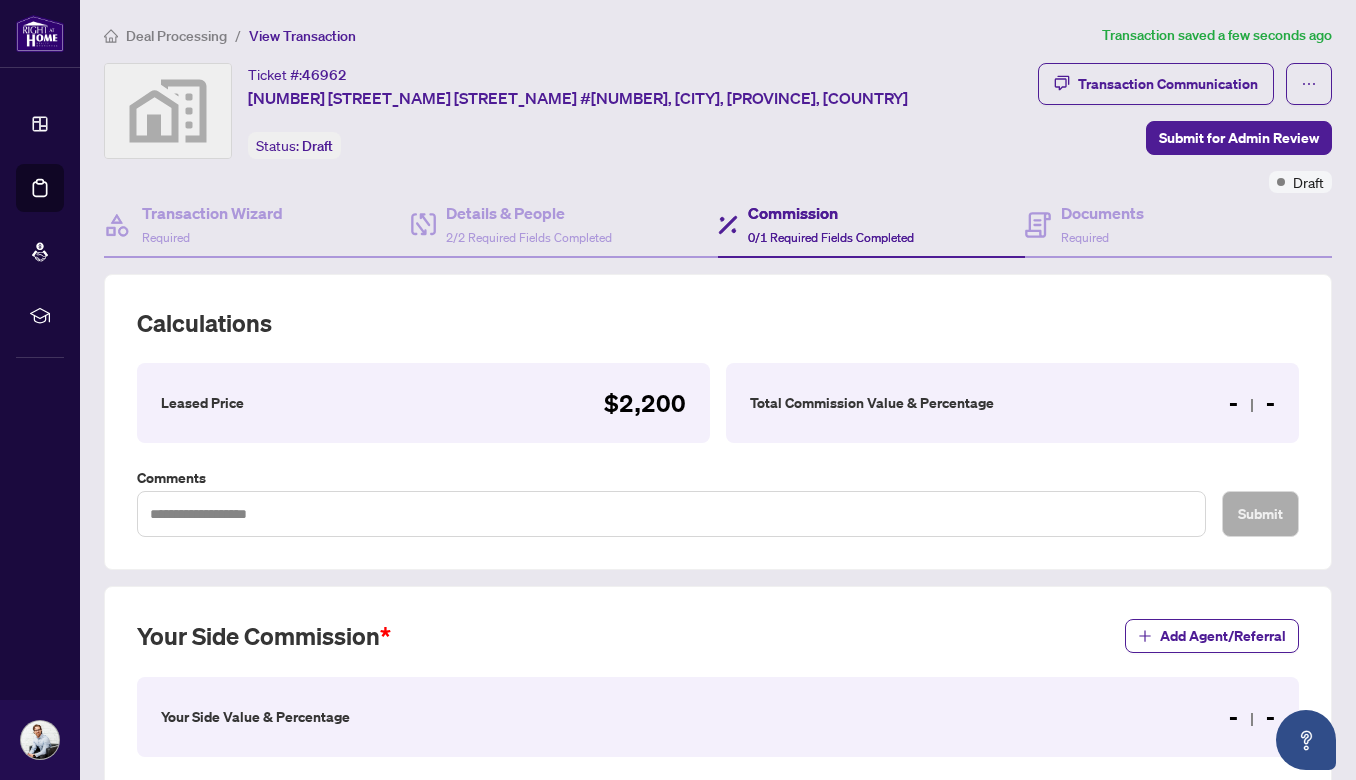 scroll, scrollTop: 0, scrollLeft: 0, axis: both 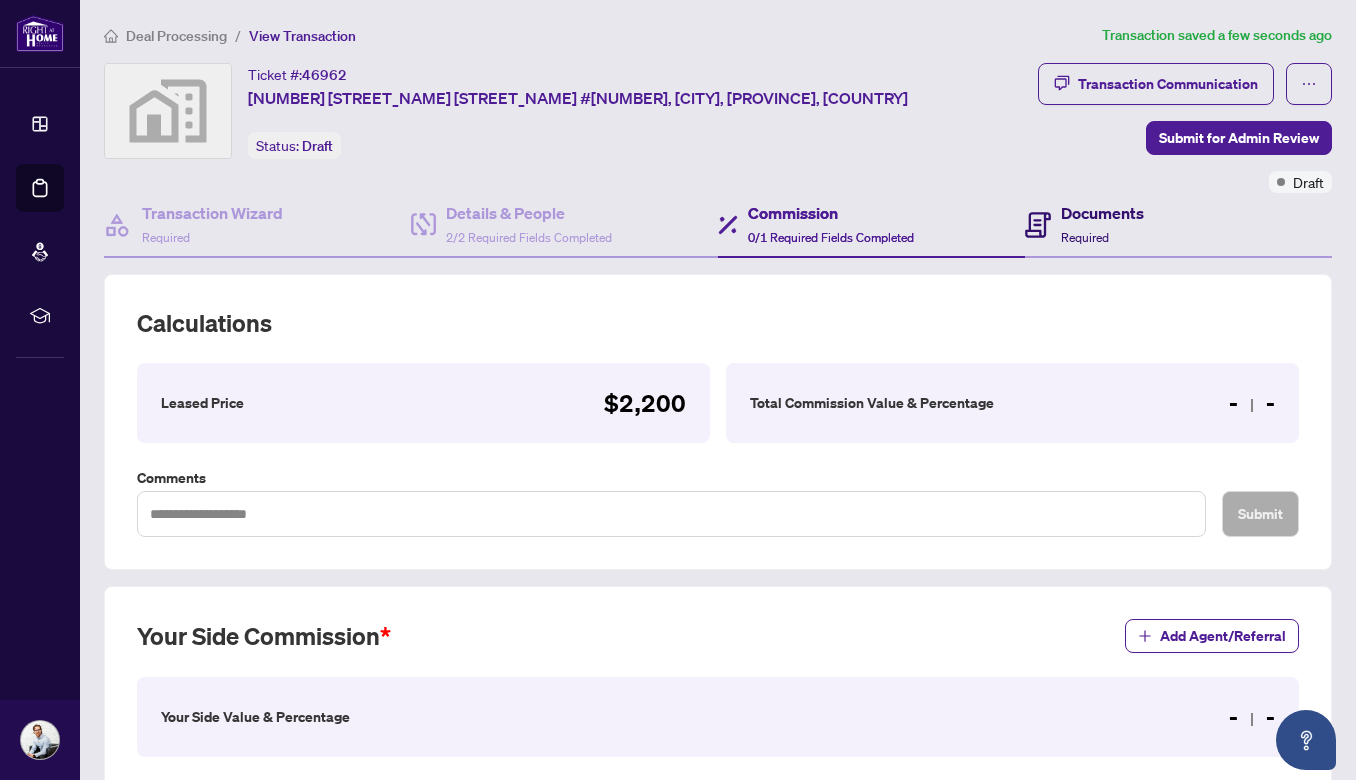 click on "Documents" at bounding box center [1102, 213] 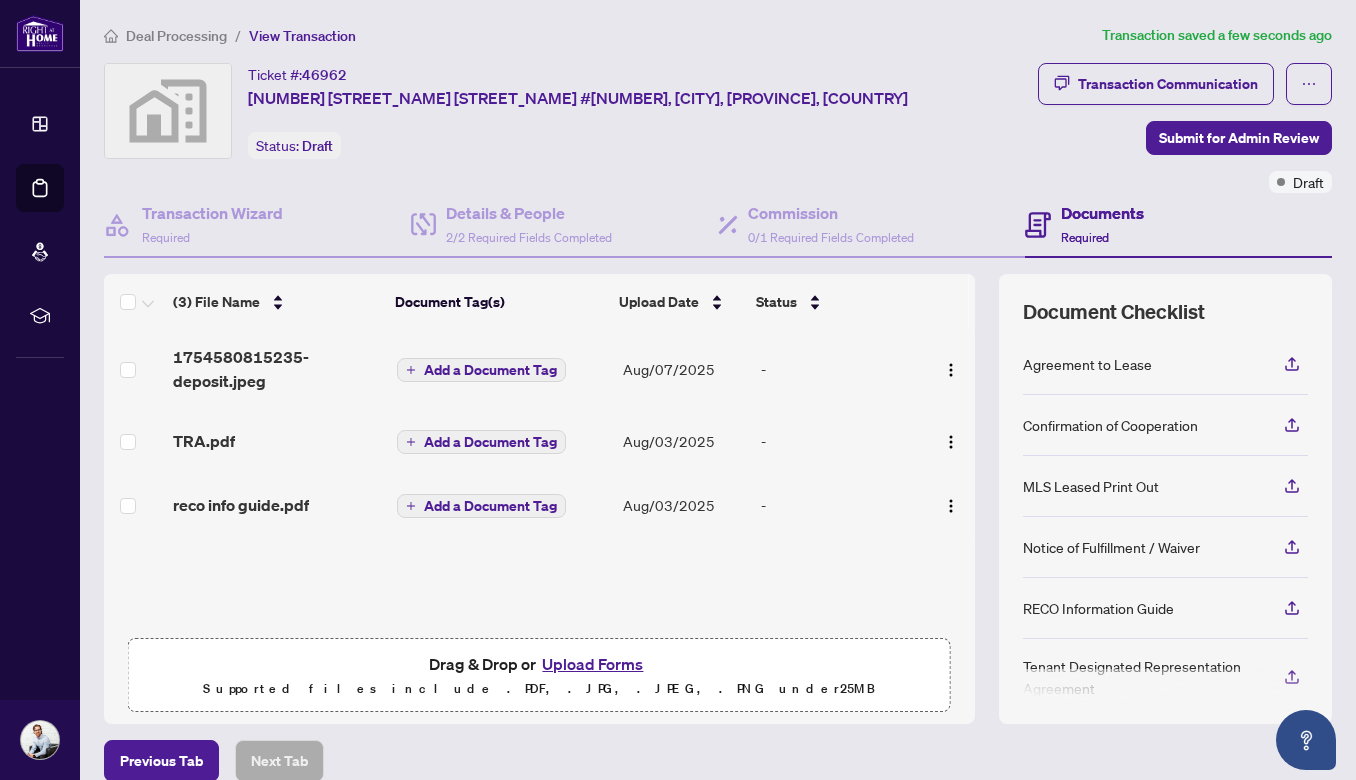 scroll, scrollTop: 1, scrollLeft: 0, axis: vertical 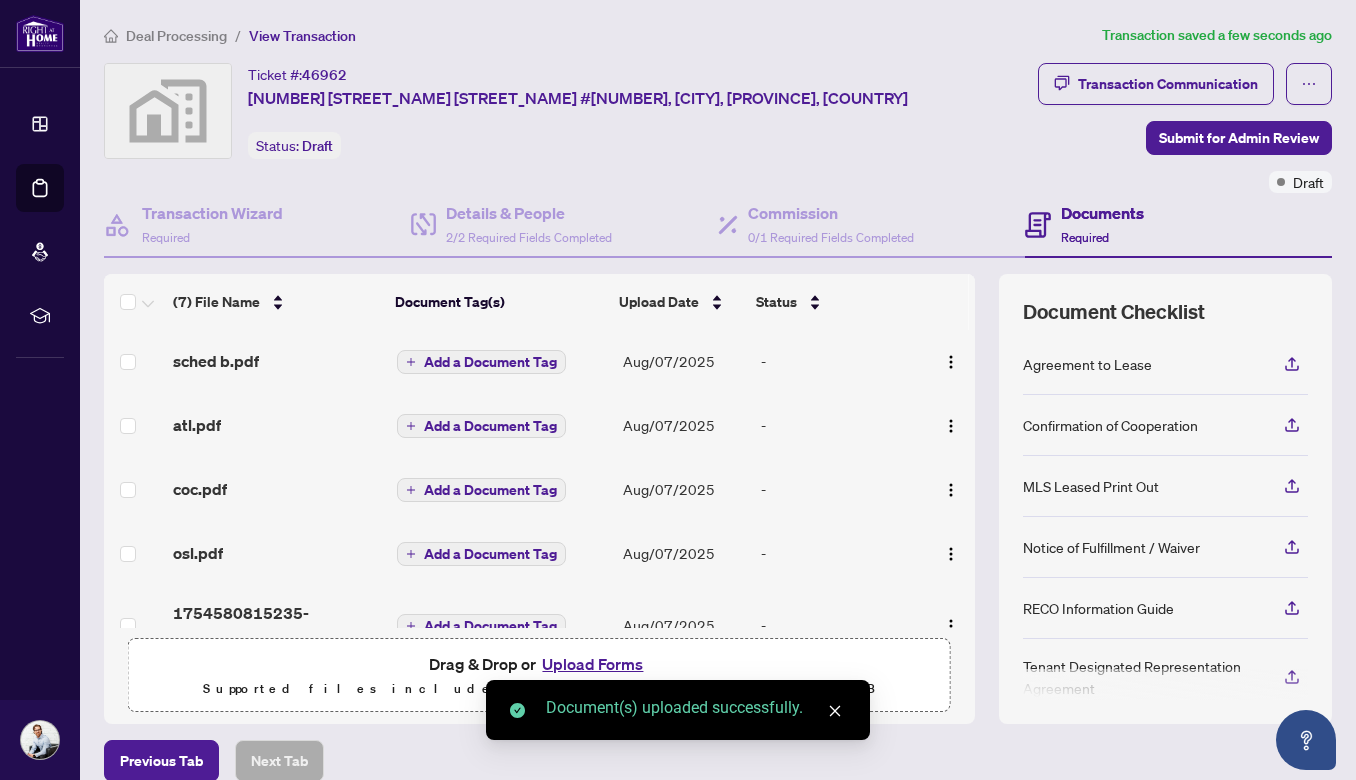 click on "Upload Forms" at bounding box center (592, 664) 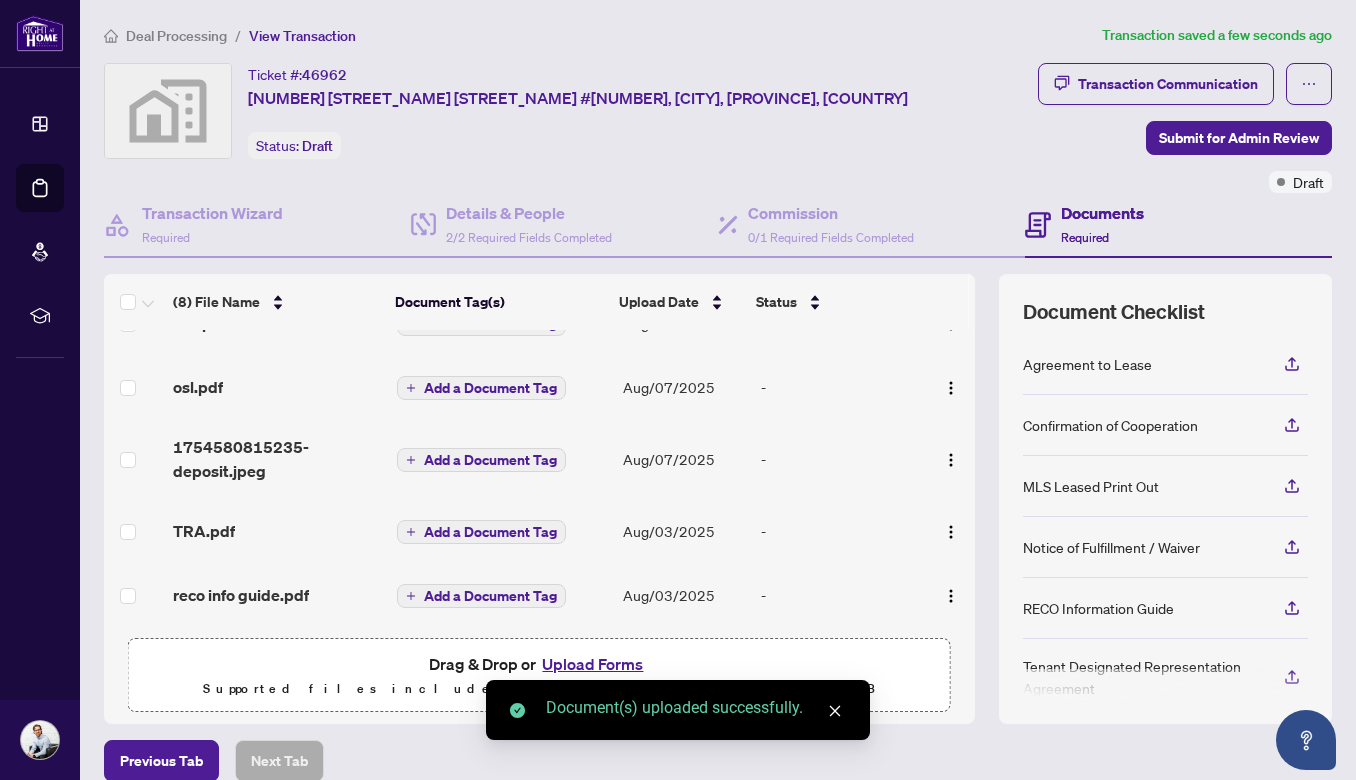 scroll, scrollTop: 237, scrollLeft: 0, axis: vertical 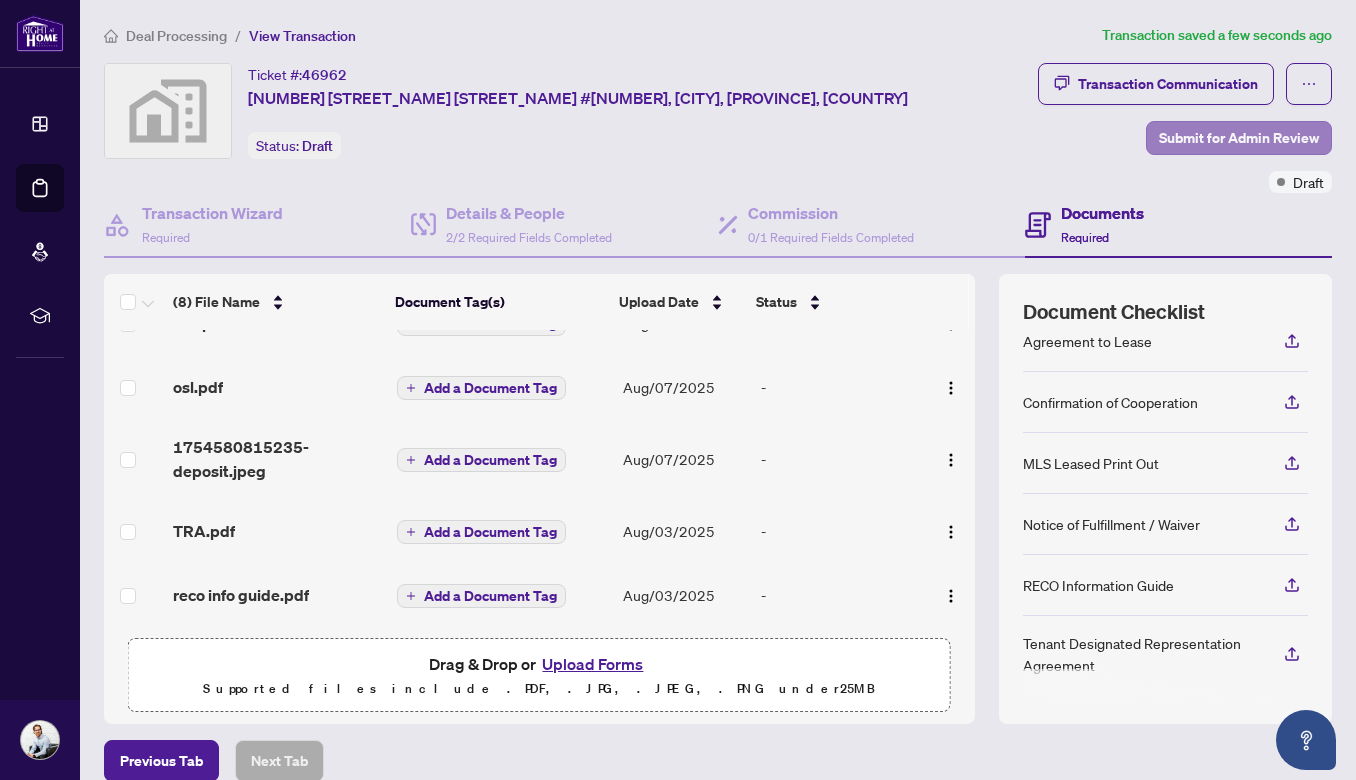 click on "Submit for Admin Review" at bounding box center [1239, 138] 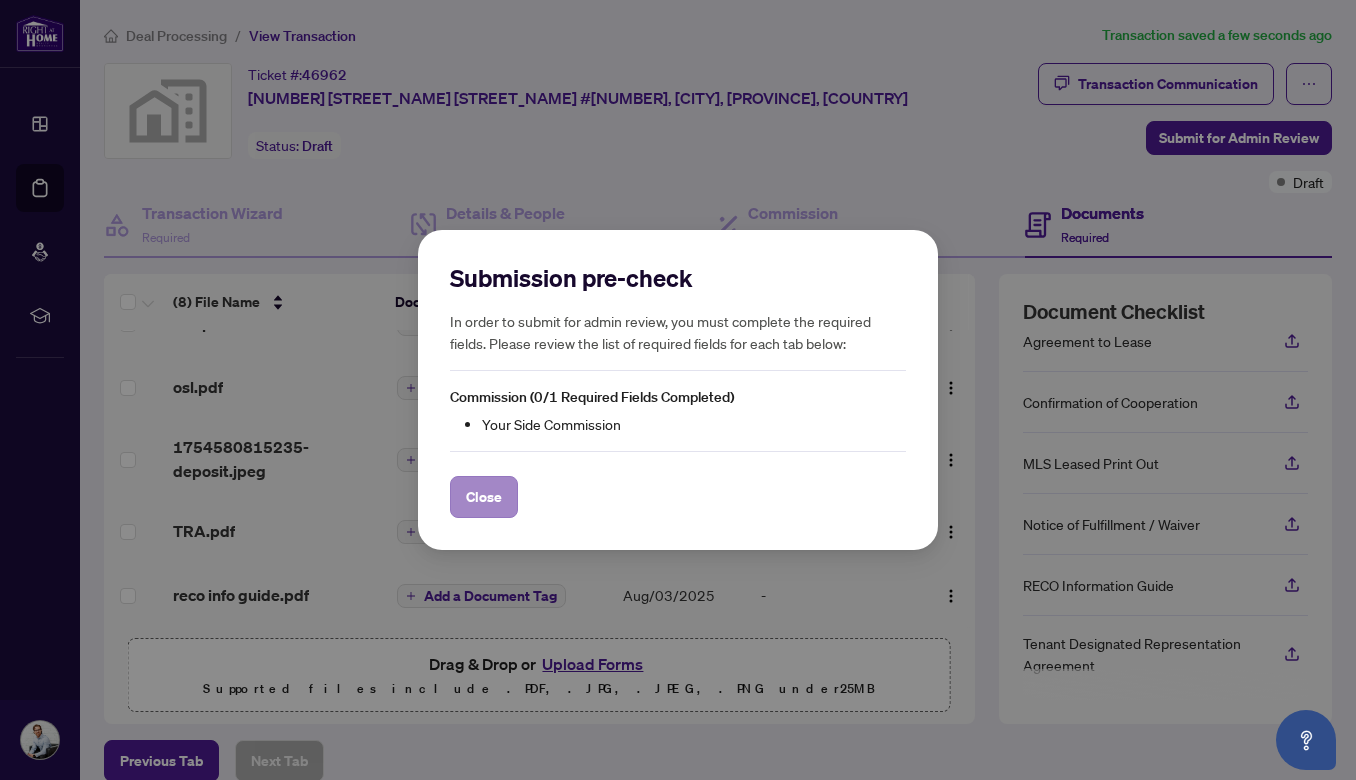 click on "Close" at bounding box center (484, 497) 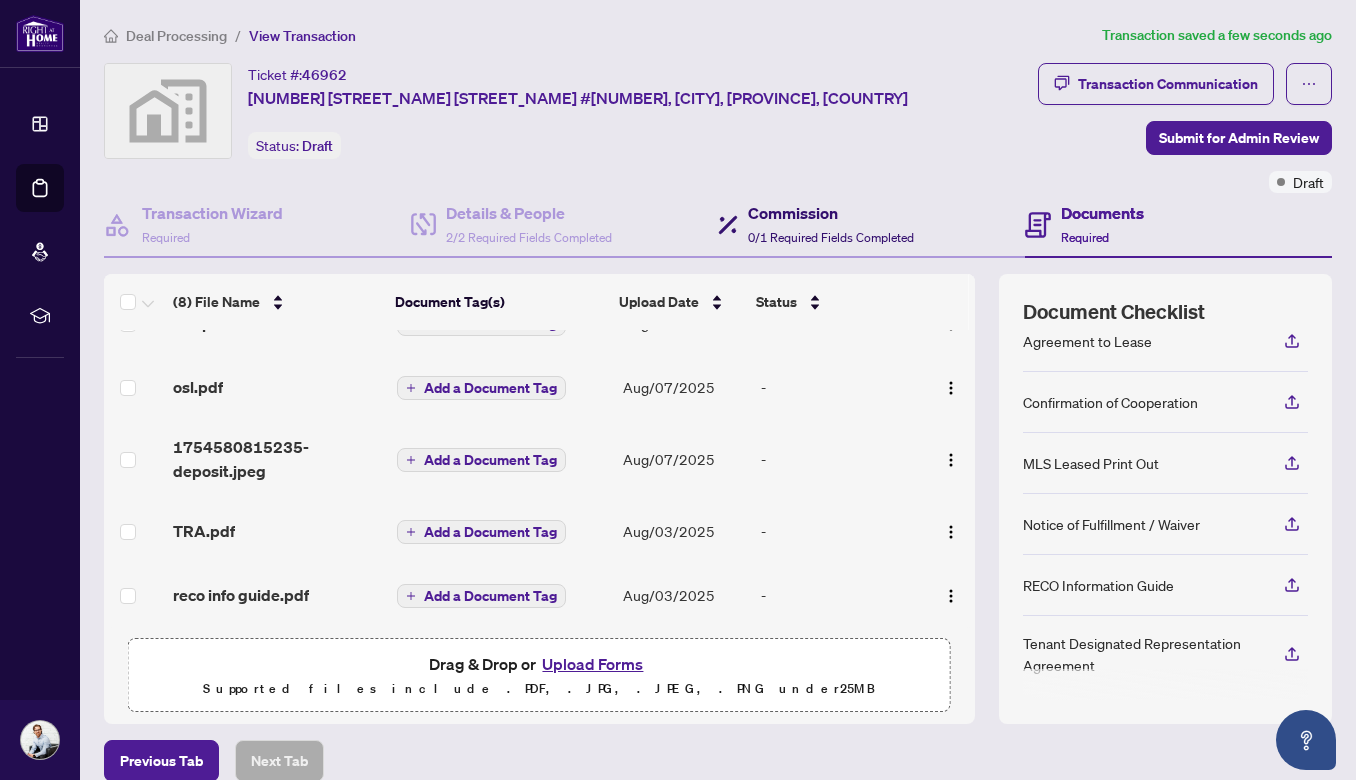 click on "0/1 Required Fields Completed" at bounding box center (831, 237) 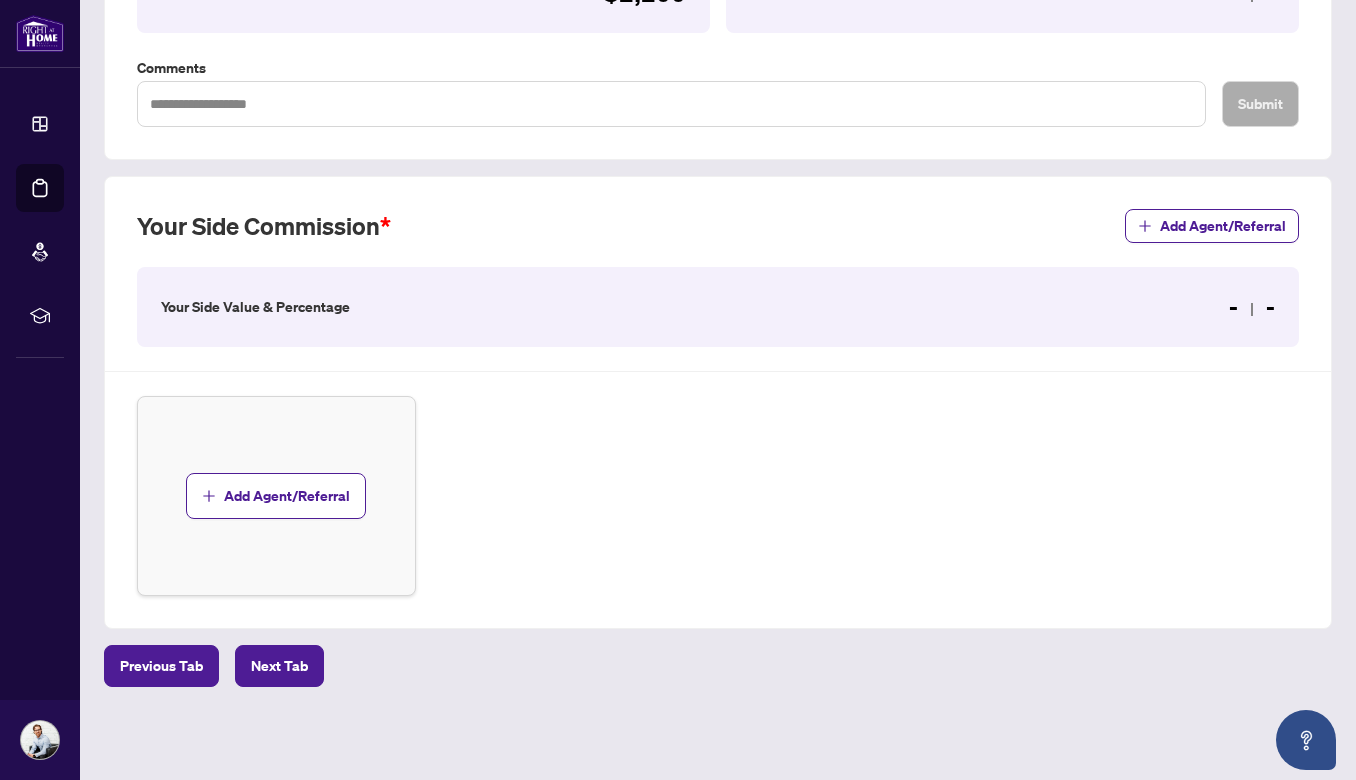 scroll, scrollTop: 409, scrollLeft: 0, axis: vertical 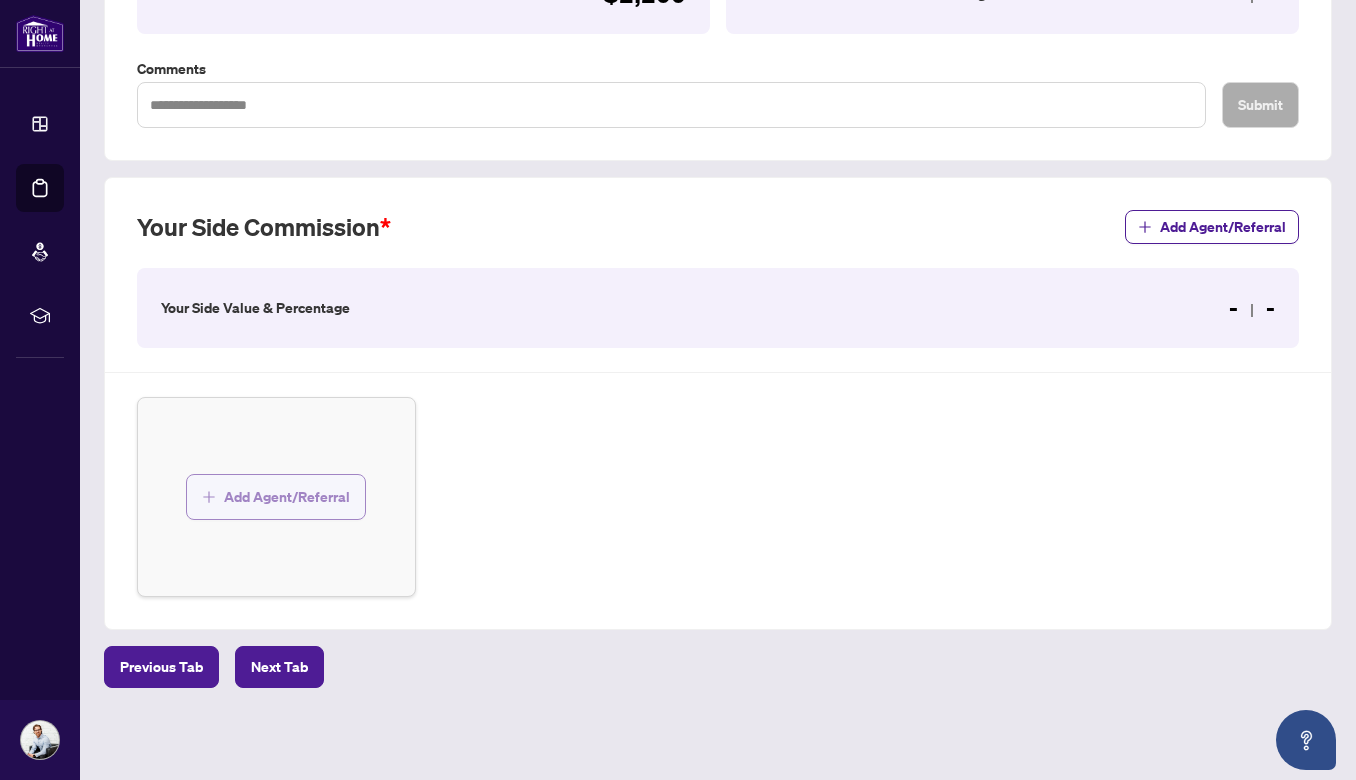 click on "Add Agent/Referral" at bounding box center [287, 497] 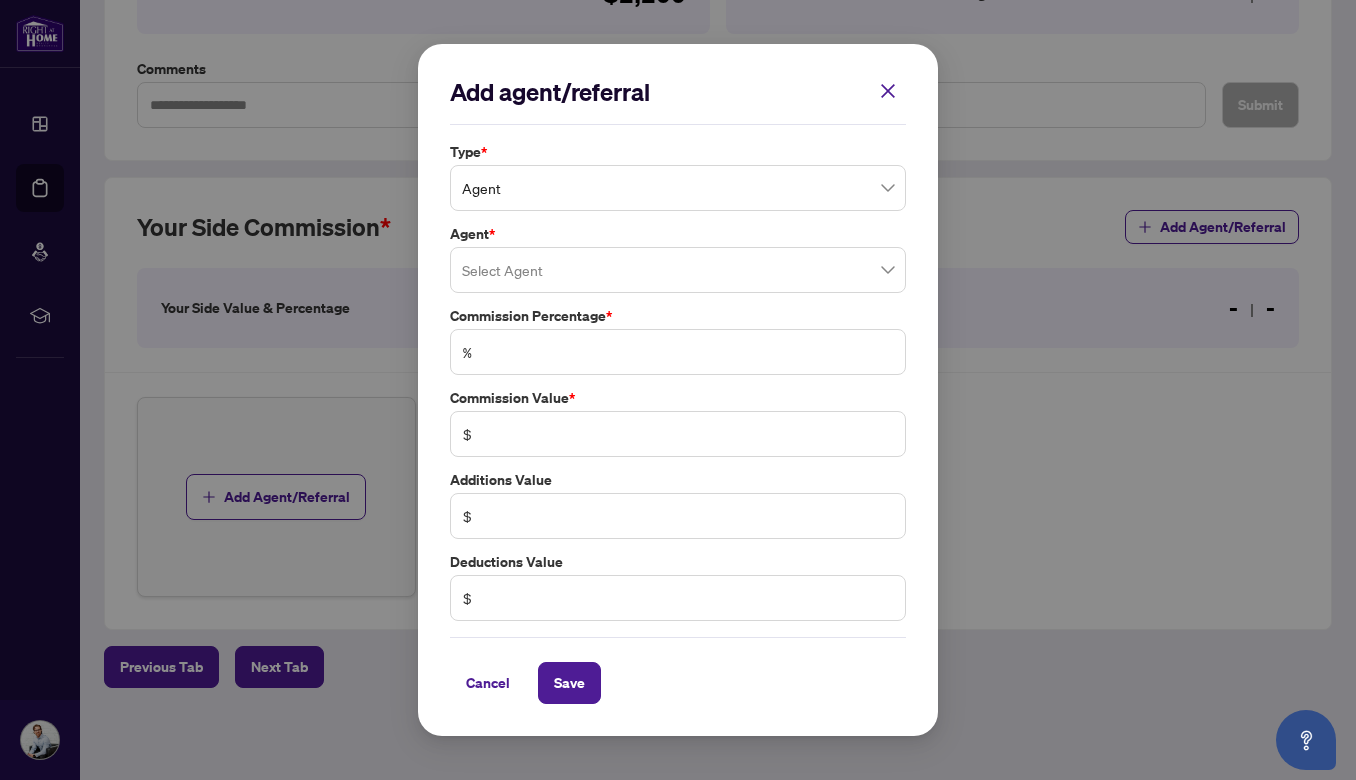 click on "Agent" at bounding box center (678, 188) 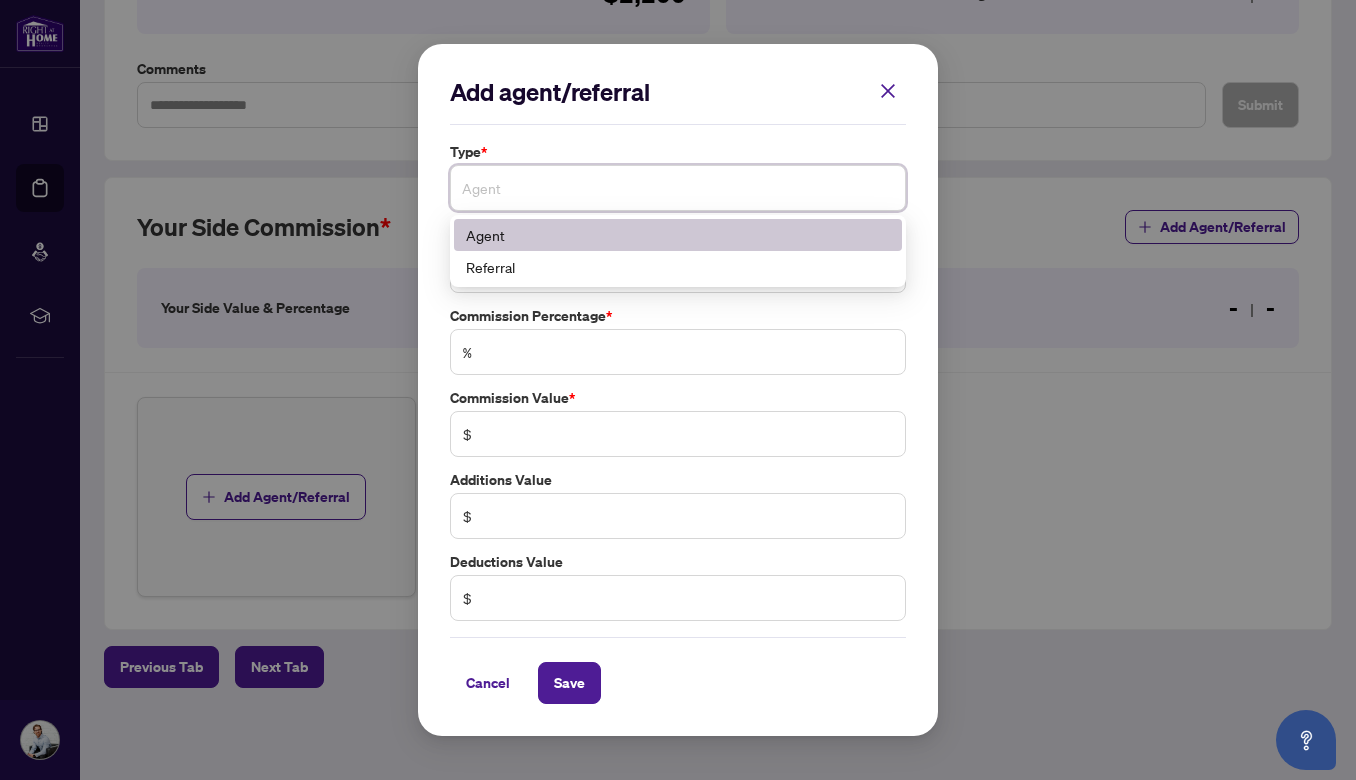 click on "Agent" at bounding box center [678, 235] 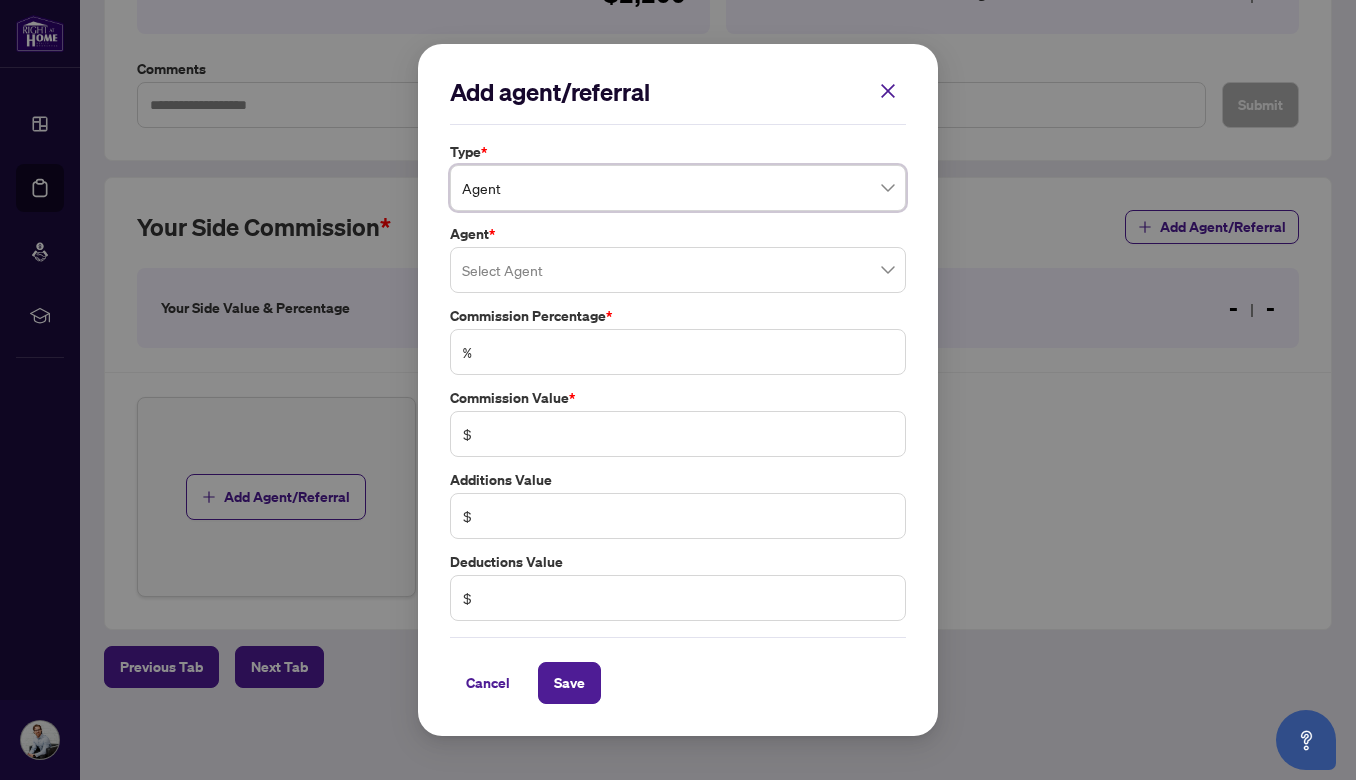 click at bounding box center (678, 270) 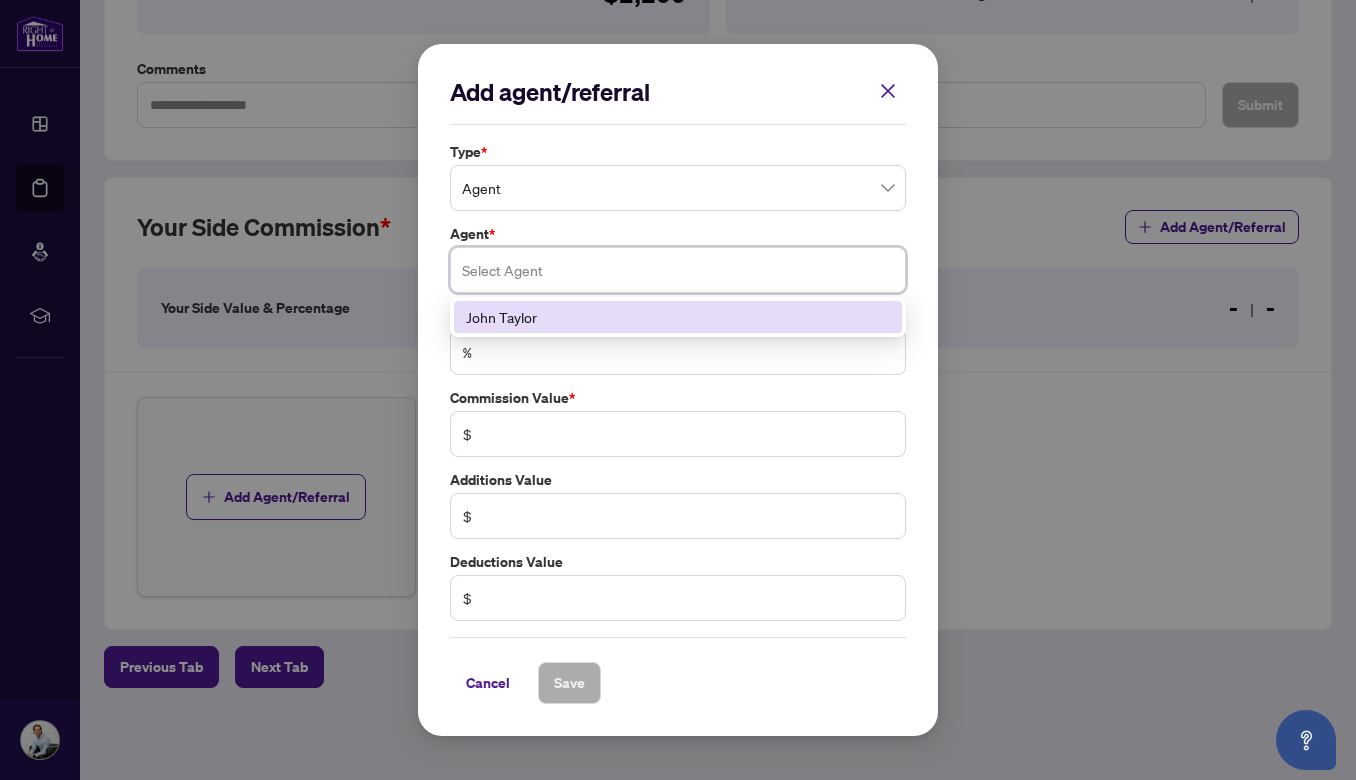 click on "John Taylor" at bounding box center (678, 317) 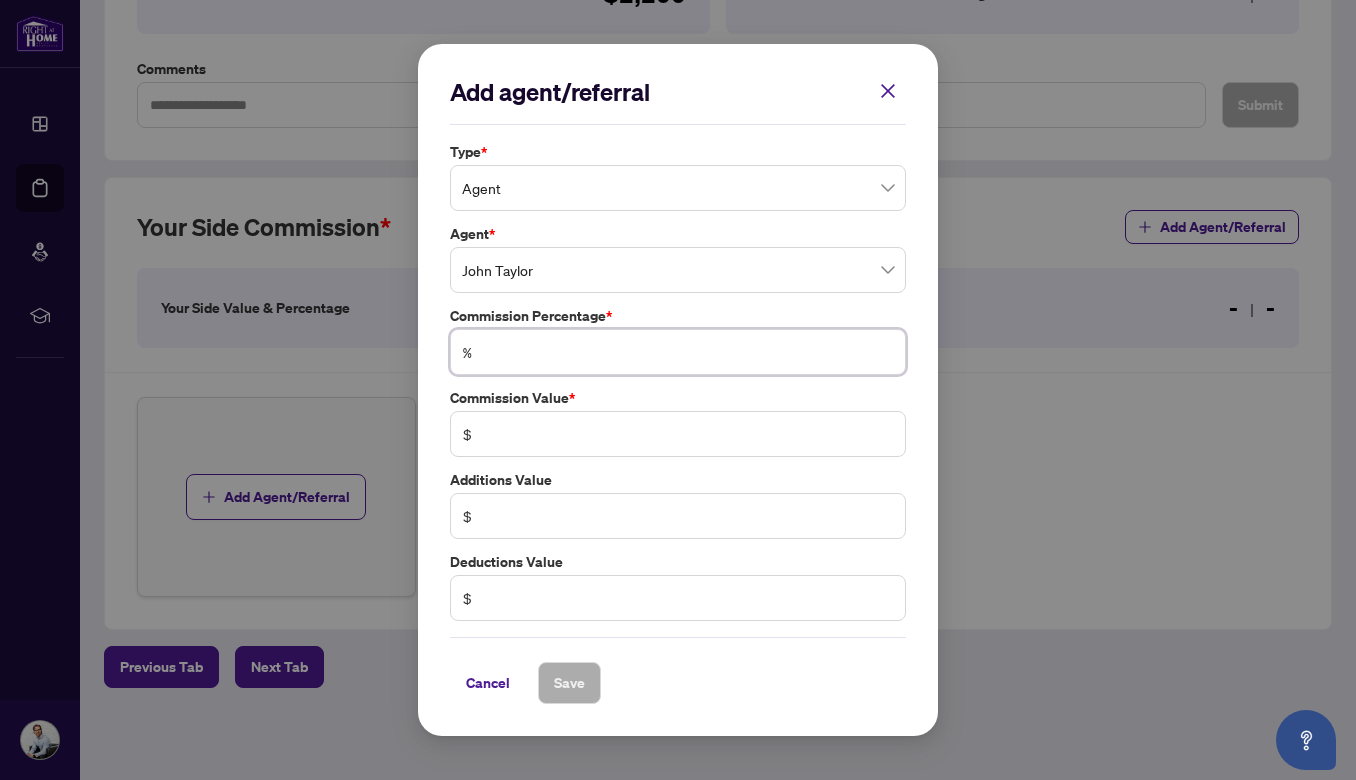 click at bounding box center (688, 352) 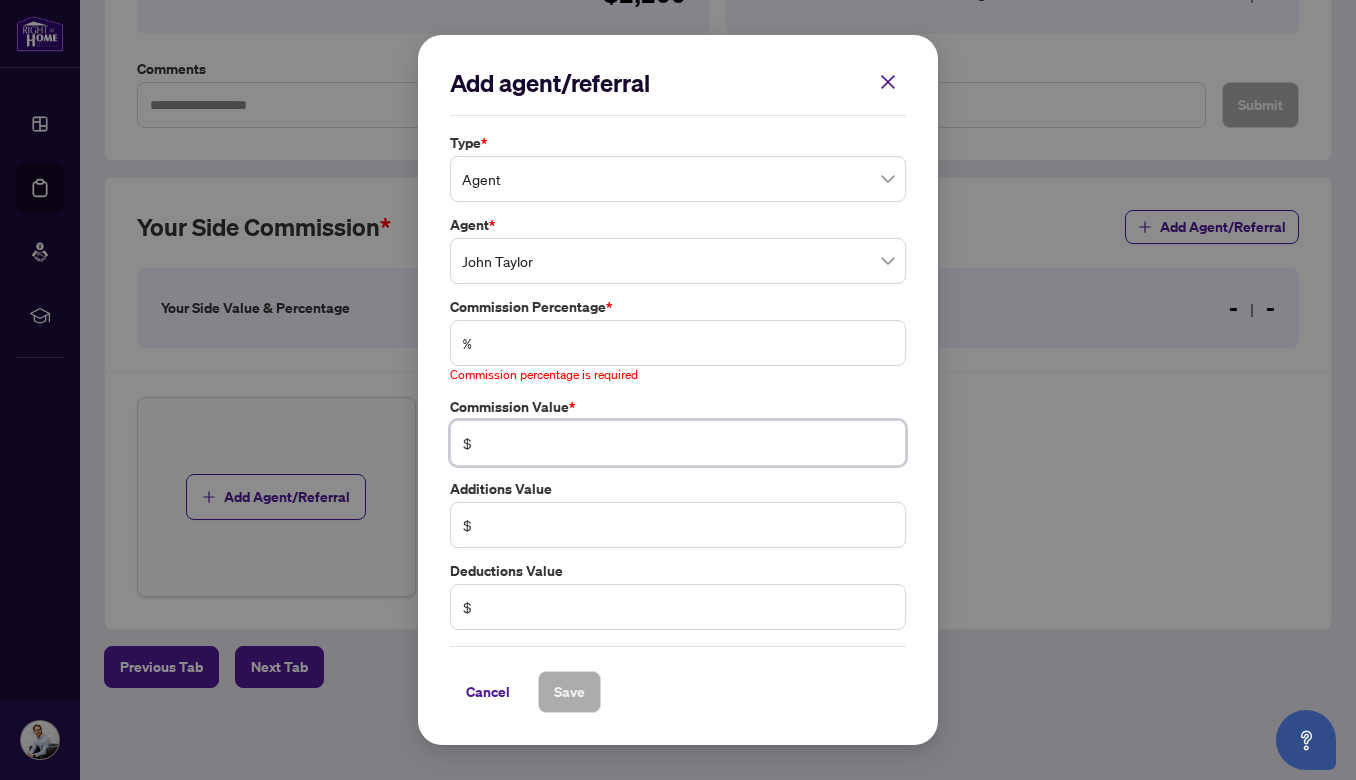click at bounding box center [688, 443] 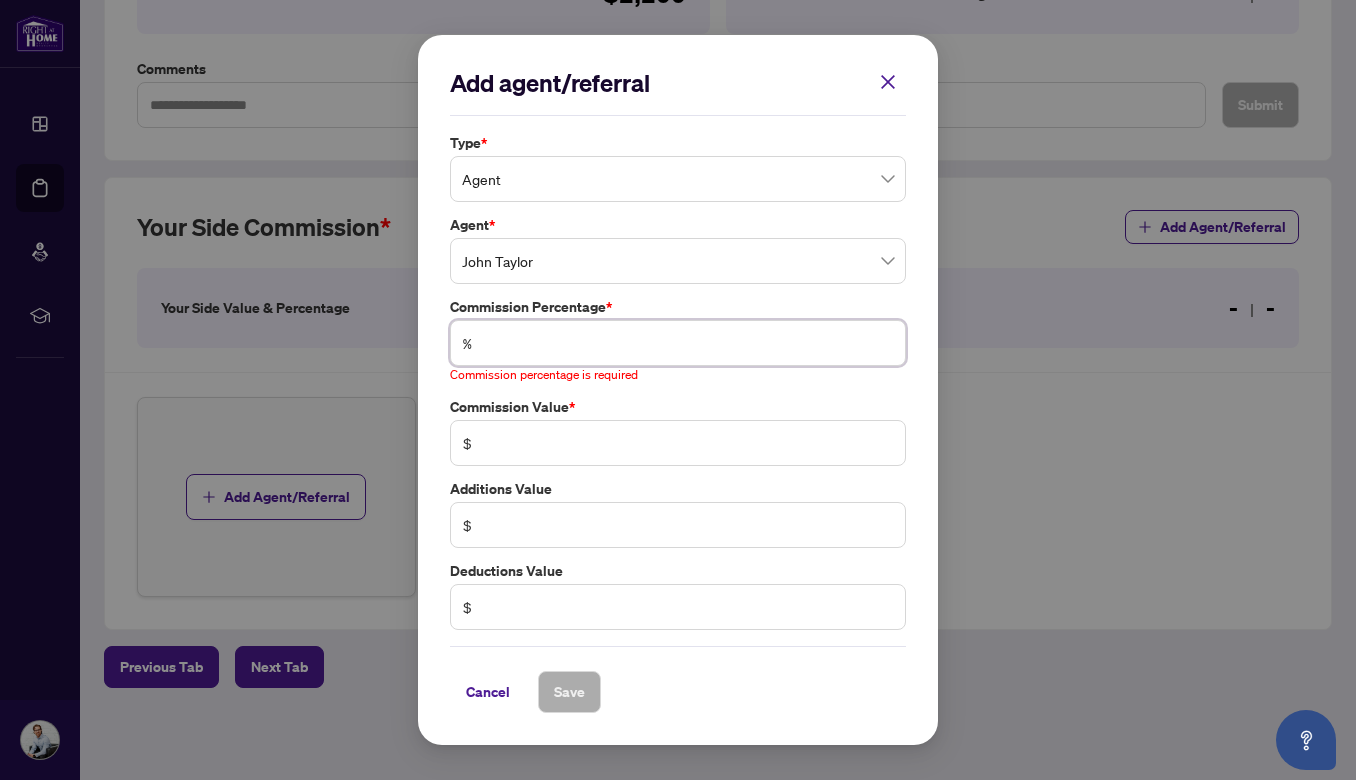 click at bounding box center (688, 343) 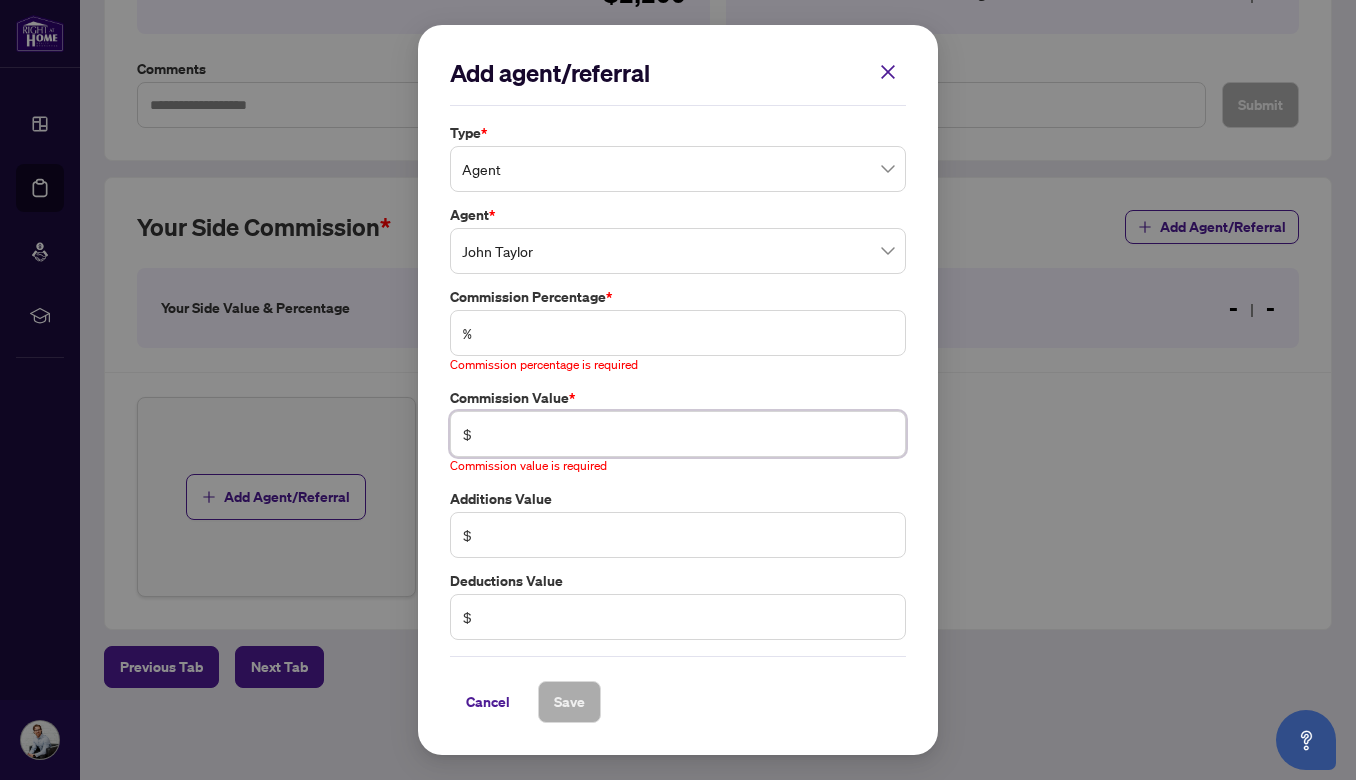 click at bounding box center [688, 434] 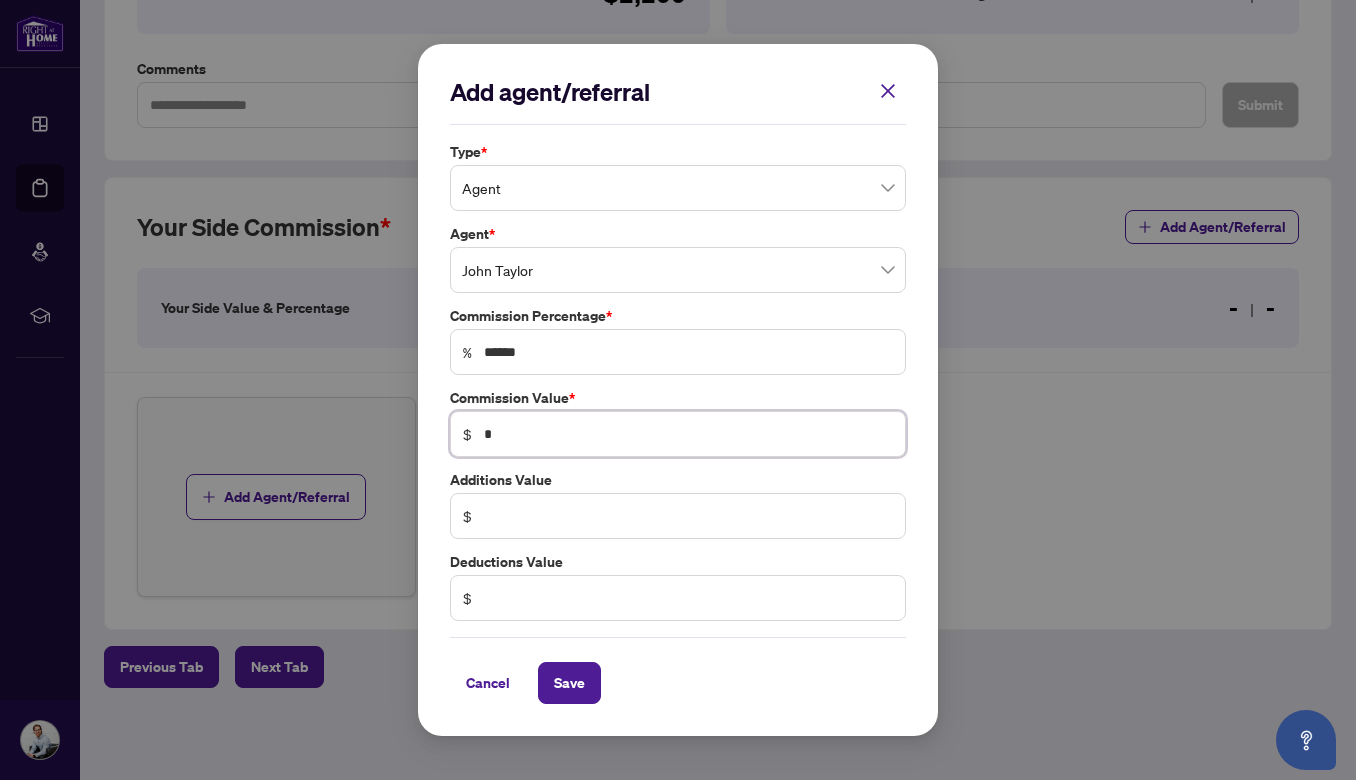 type on "***" 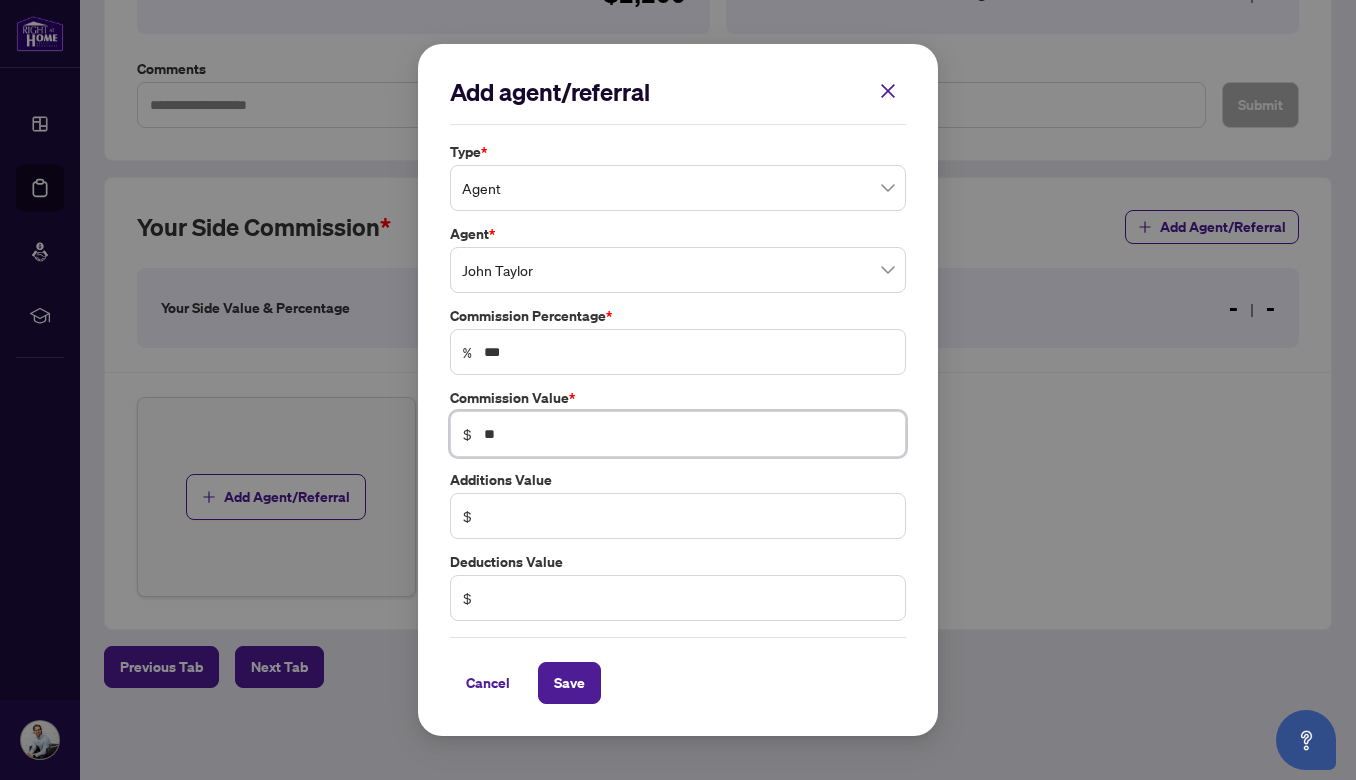 type on "*" 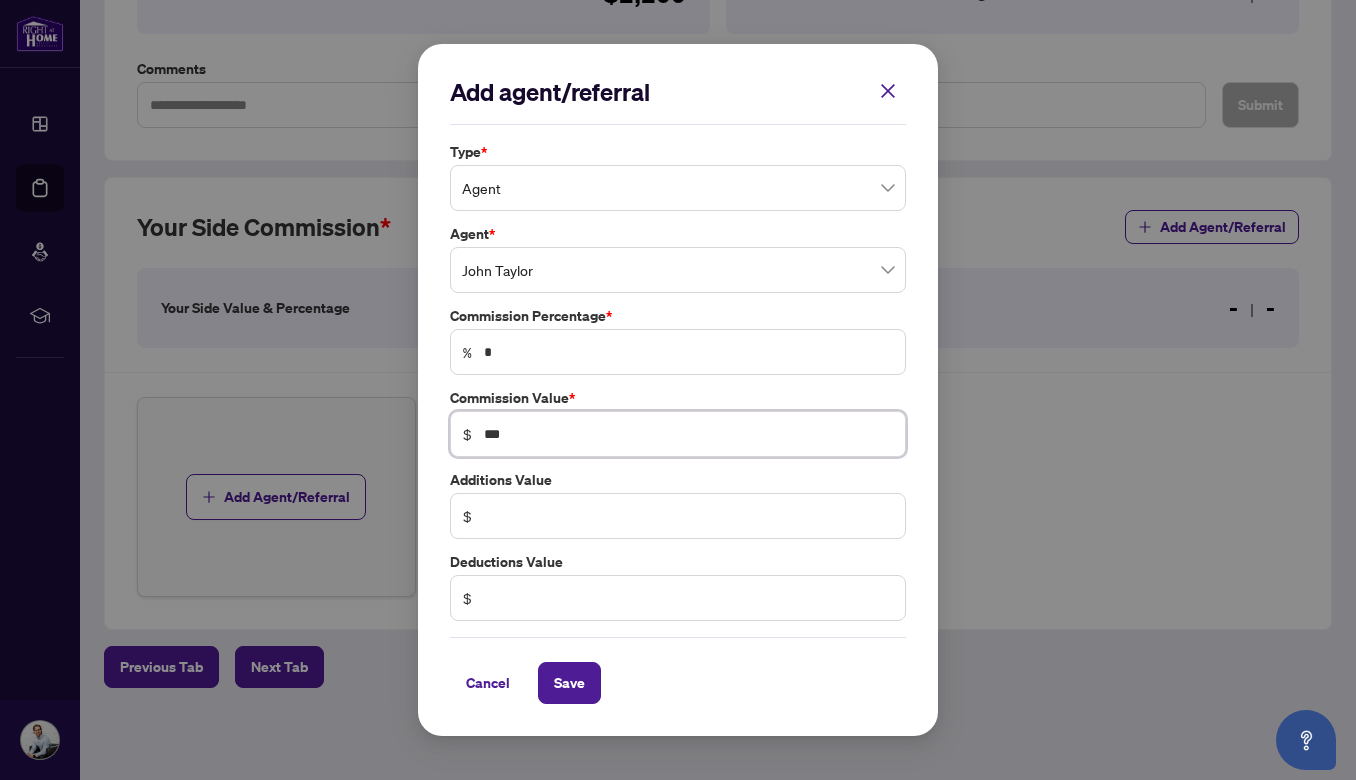 type on "**" 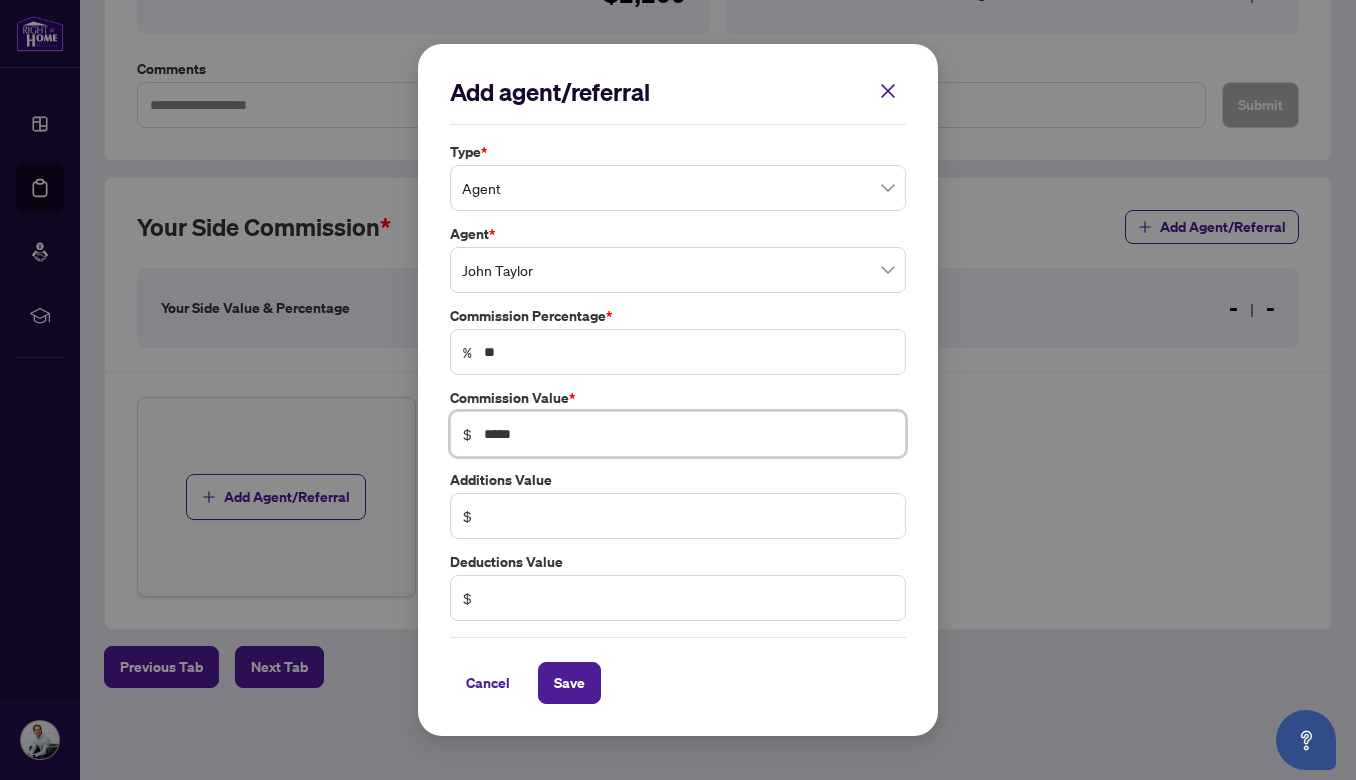 type on "*****" 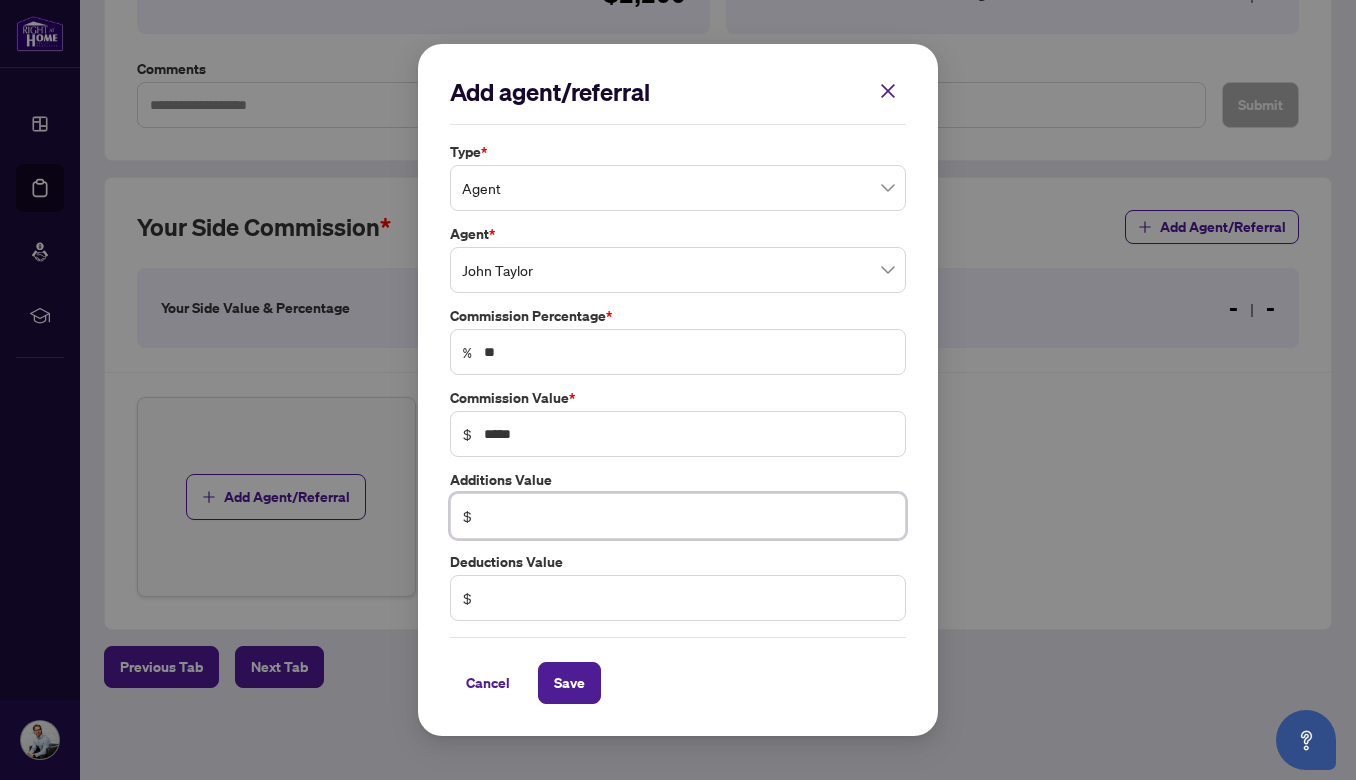 click at bounding box center [688, 516] 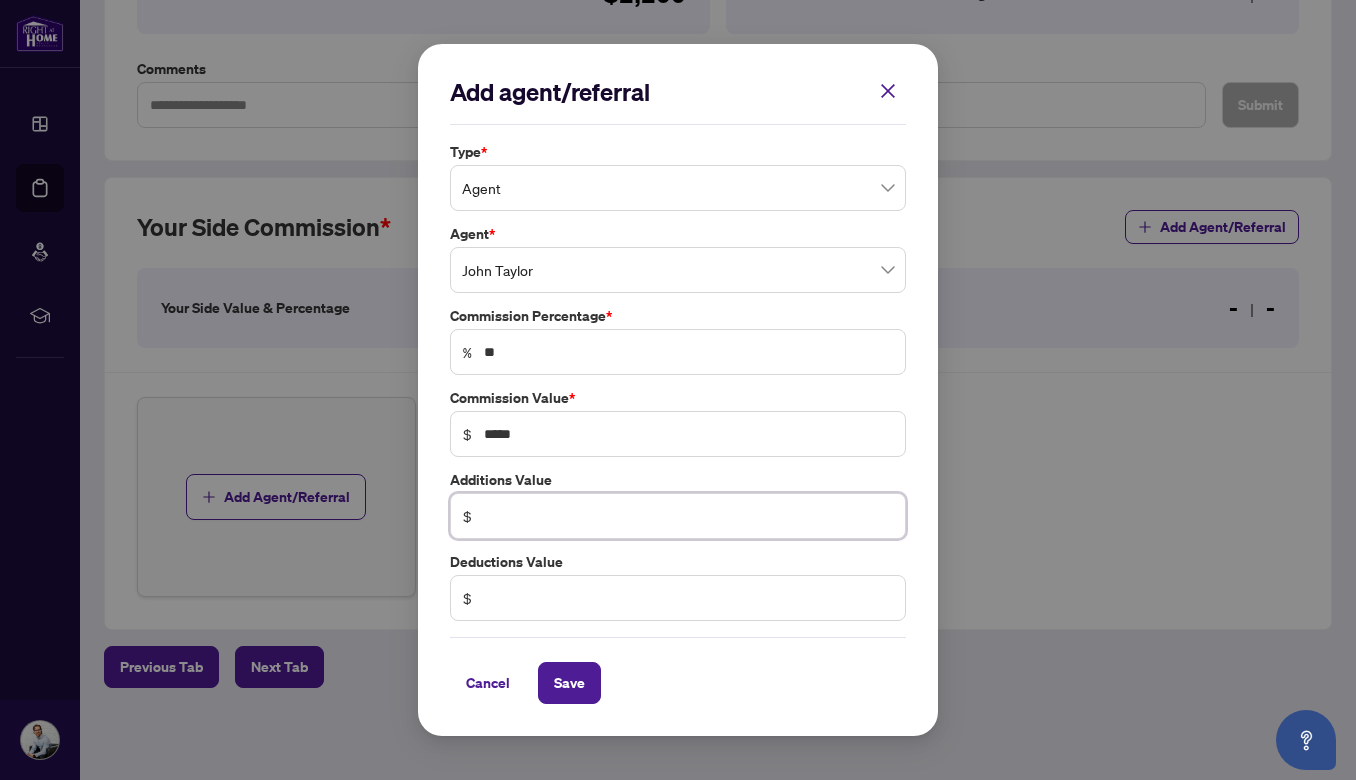 click at bounding box center [688, 516] 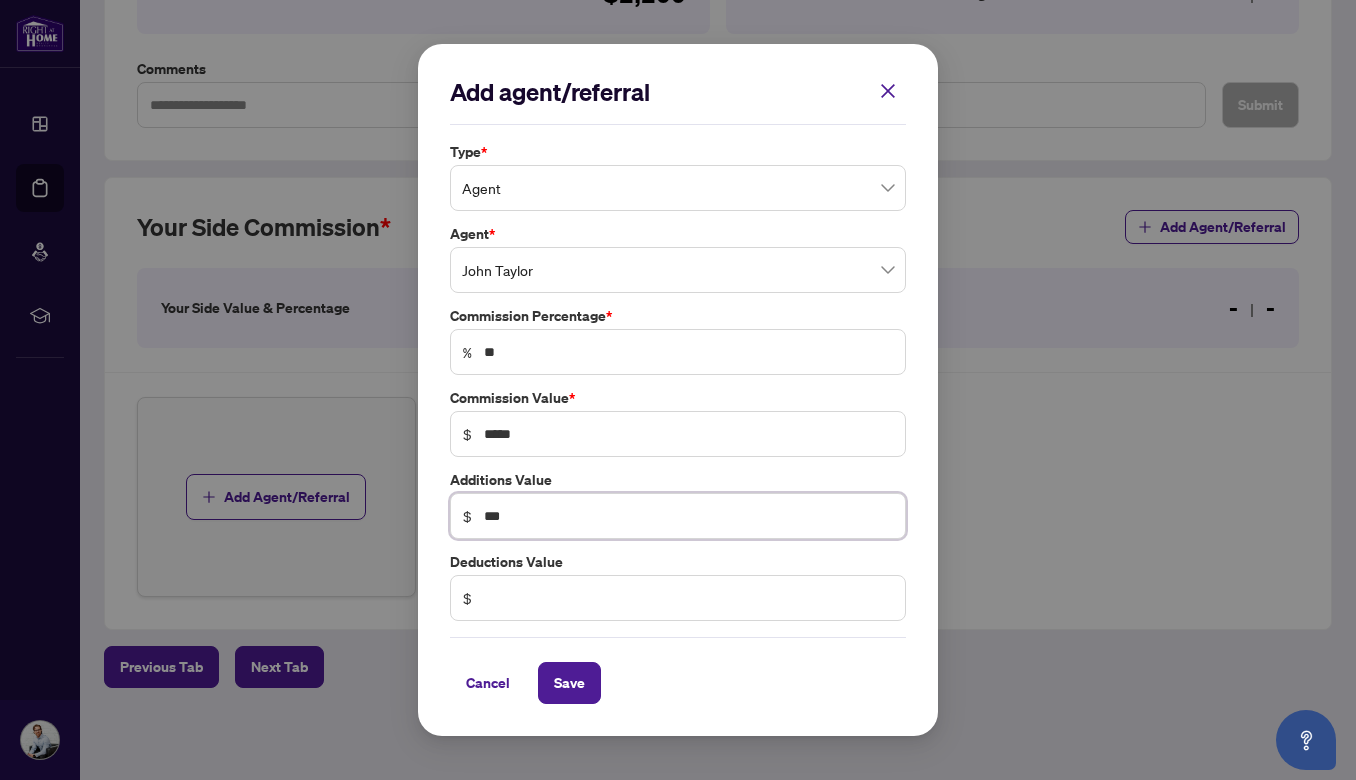 type on "*****" 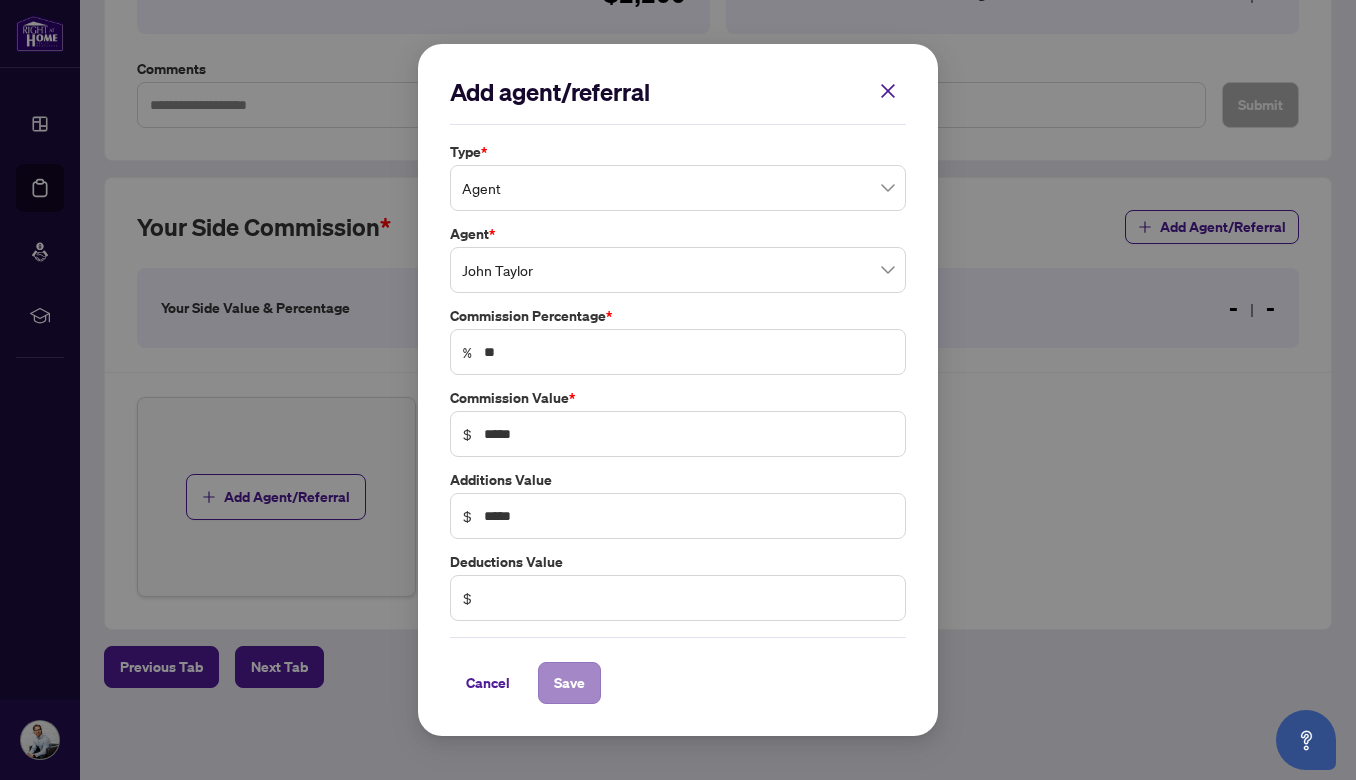click on "Save" at bounding box center [569, 683] 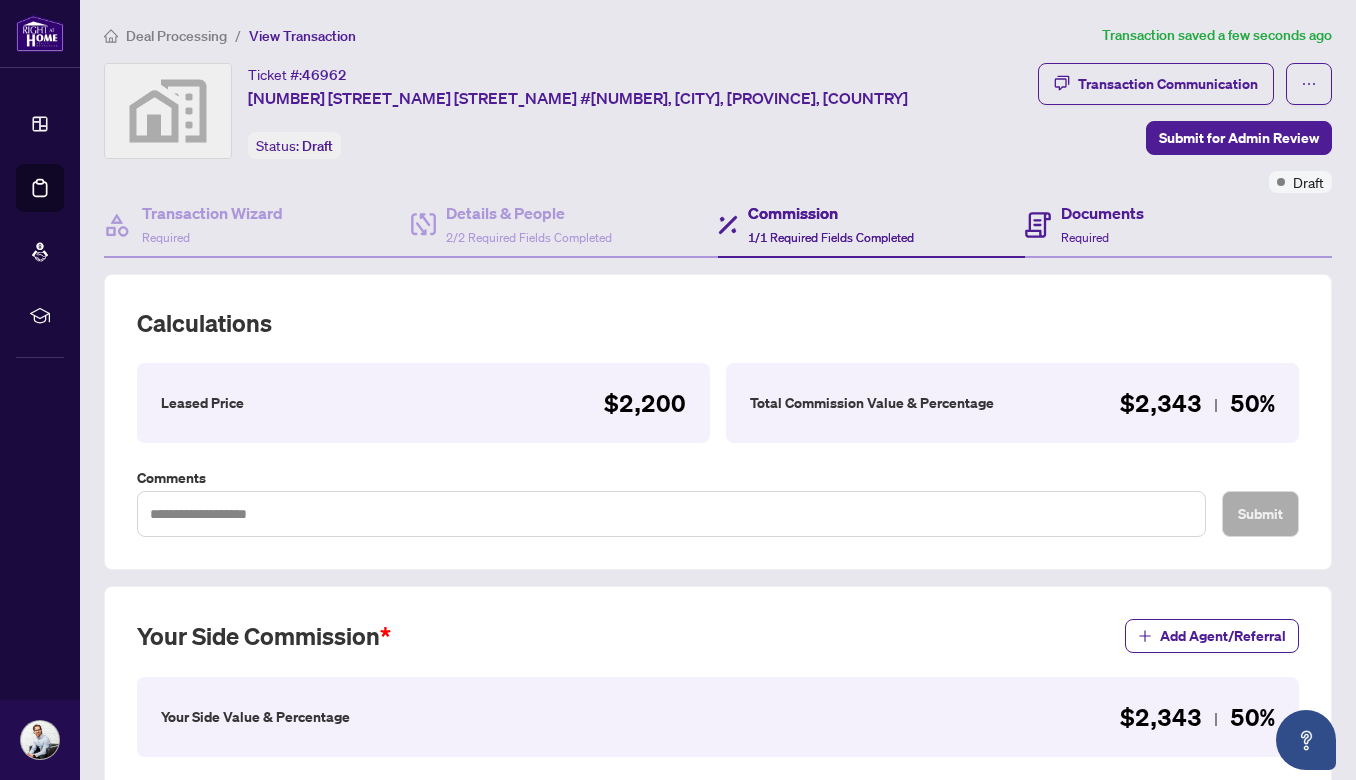 scroll, scrollTop: 0, scrollLeft: 0, axis: both 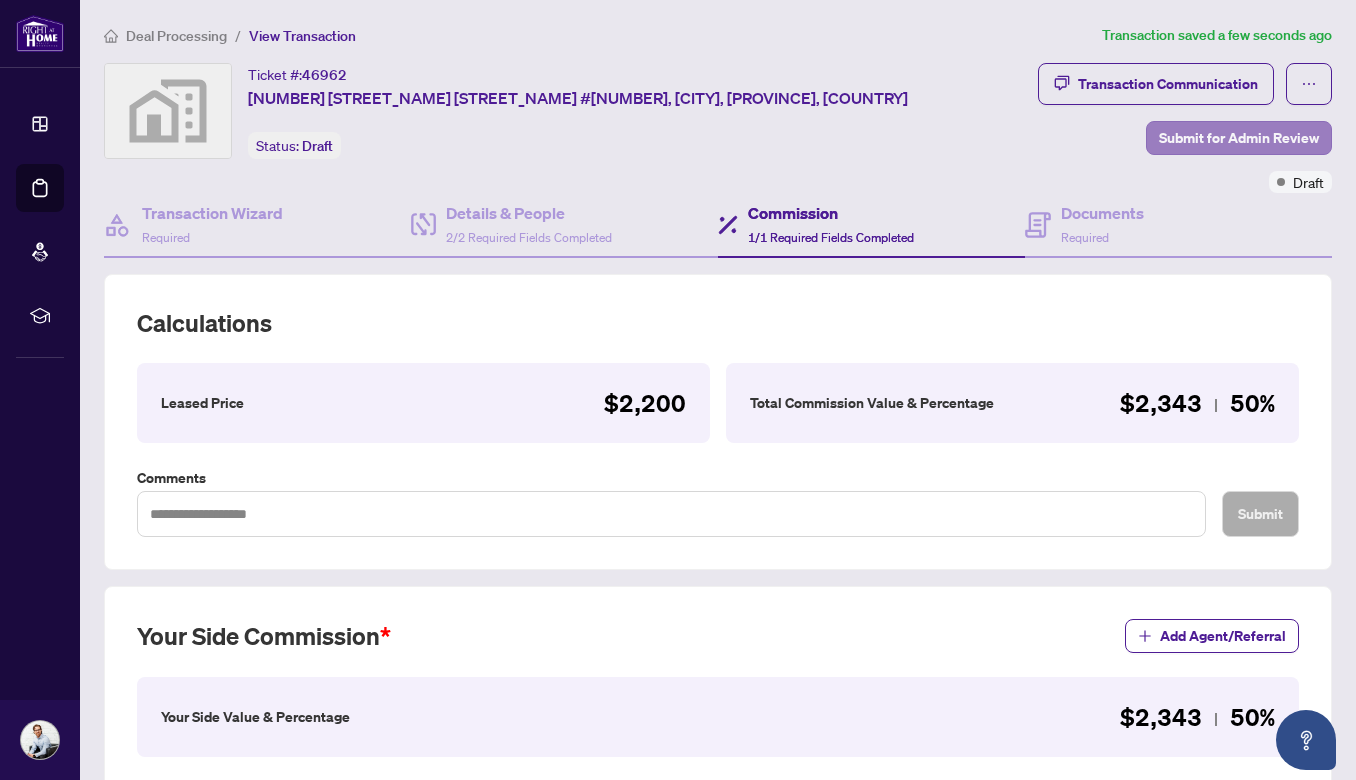 click on "Submit for Admin Review" at bounding box center [1239, 138] 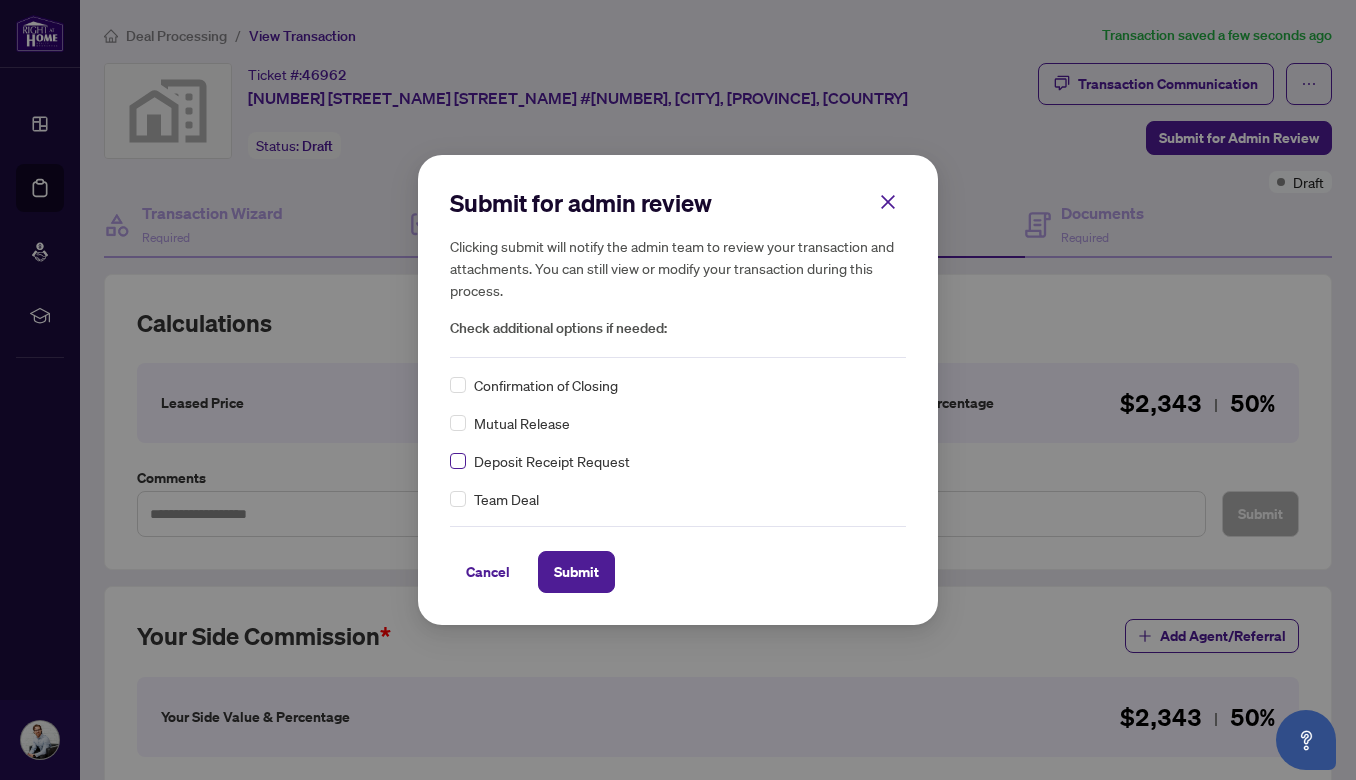 click at bounding box center [458, 461] 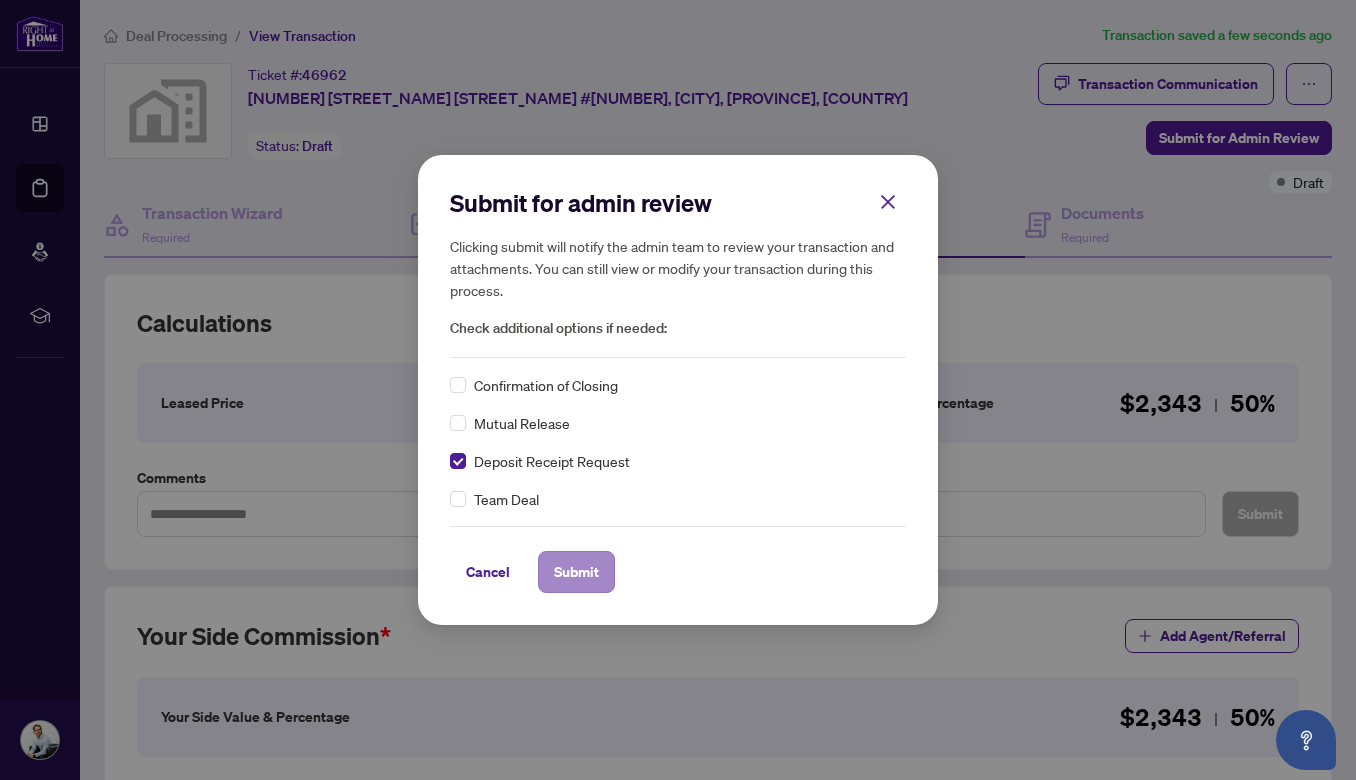 click on "Submit" at bounding box center (576, 572) 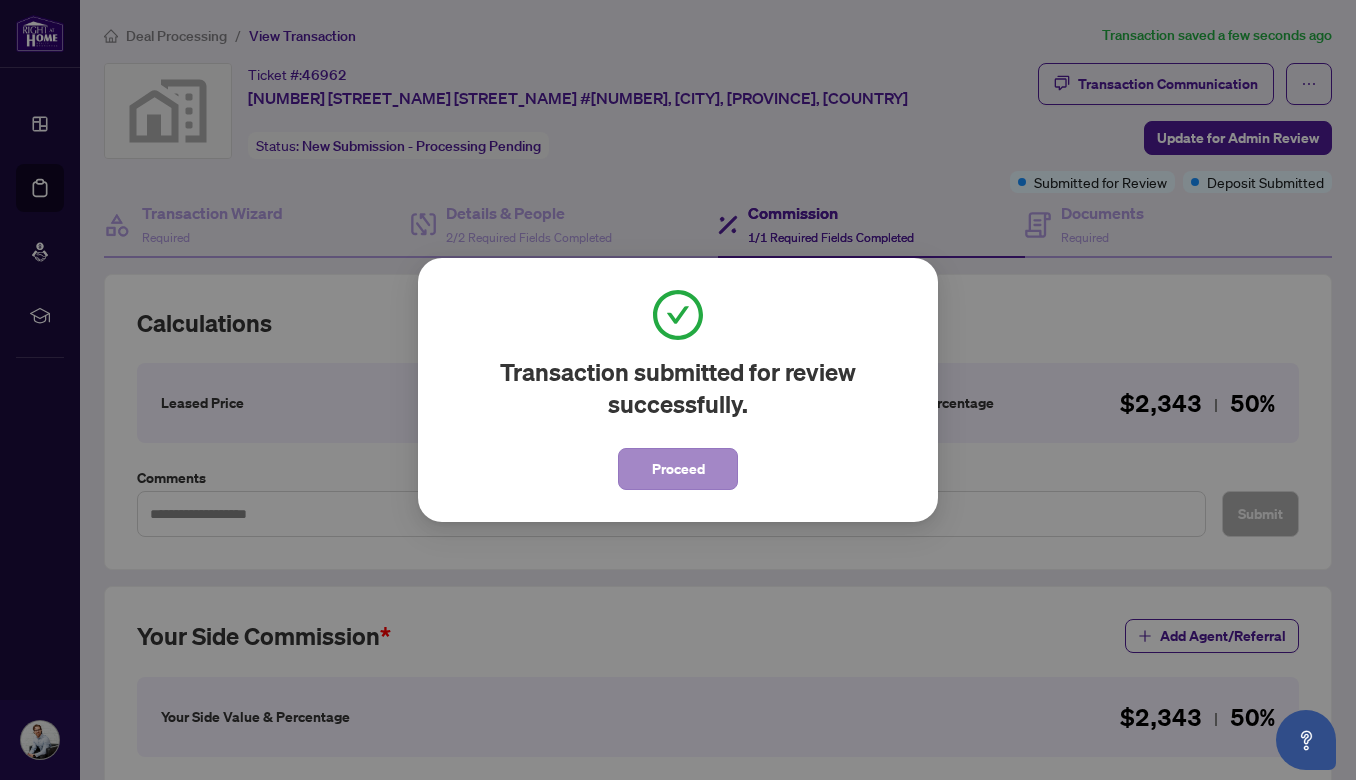 click on "Proceed" at bounding box center [678, 469] 